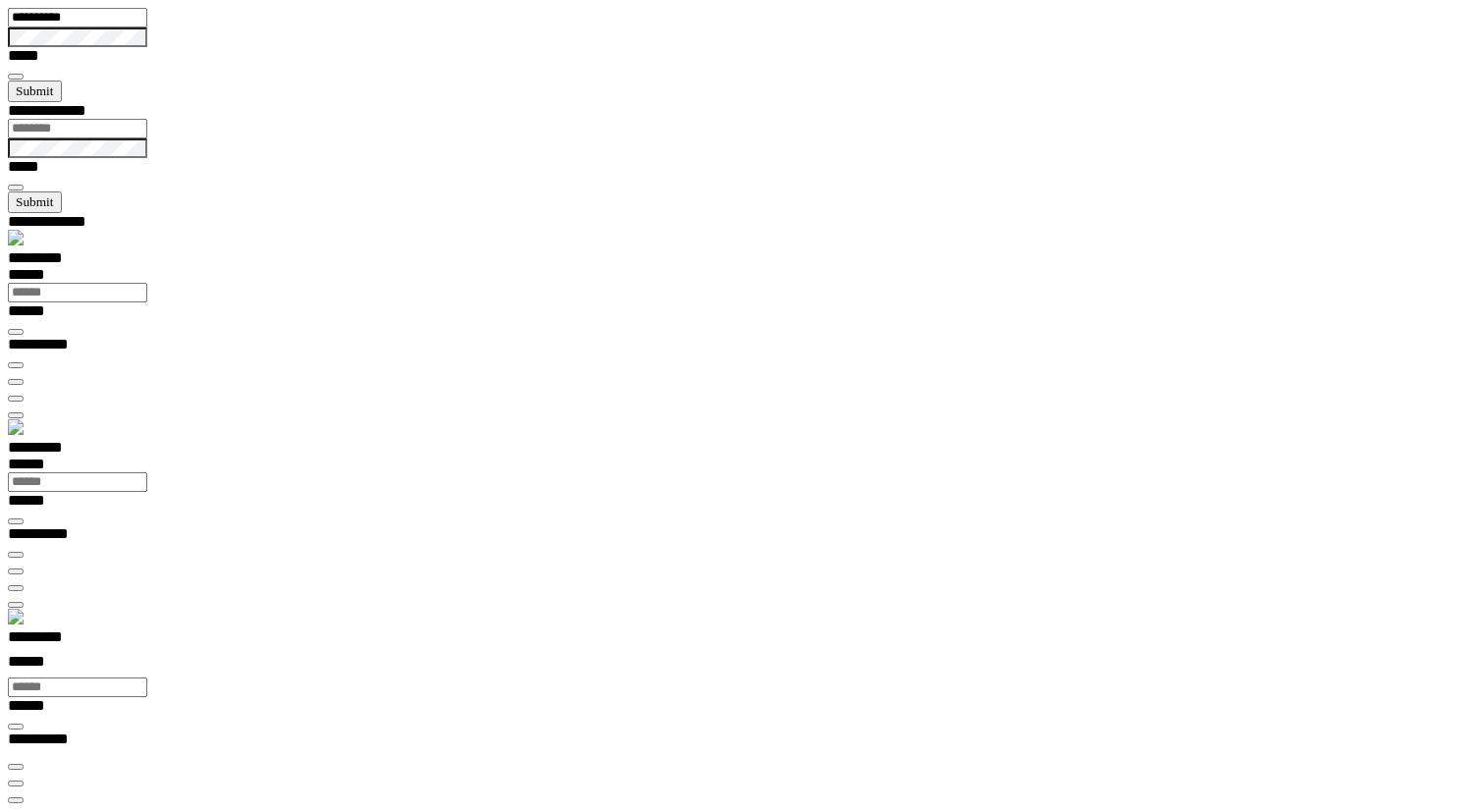 scroll, scrollTop: 0, scrollLeft: 0, axis: both 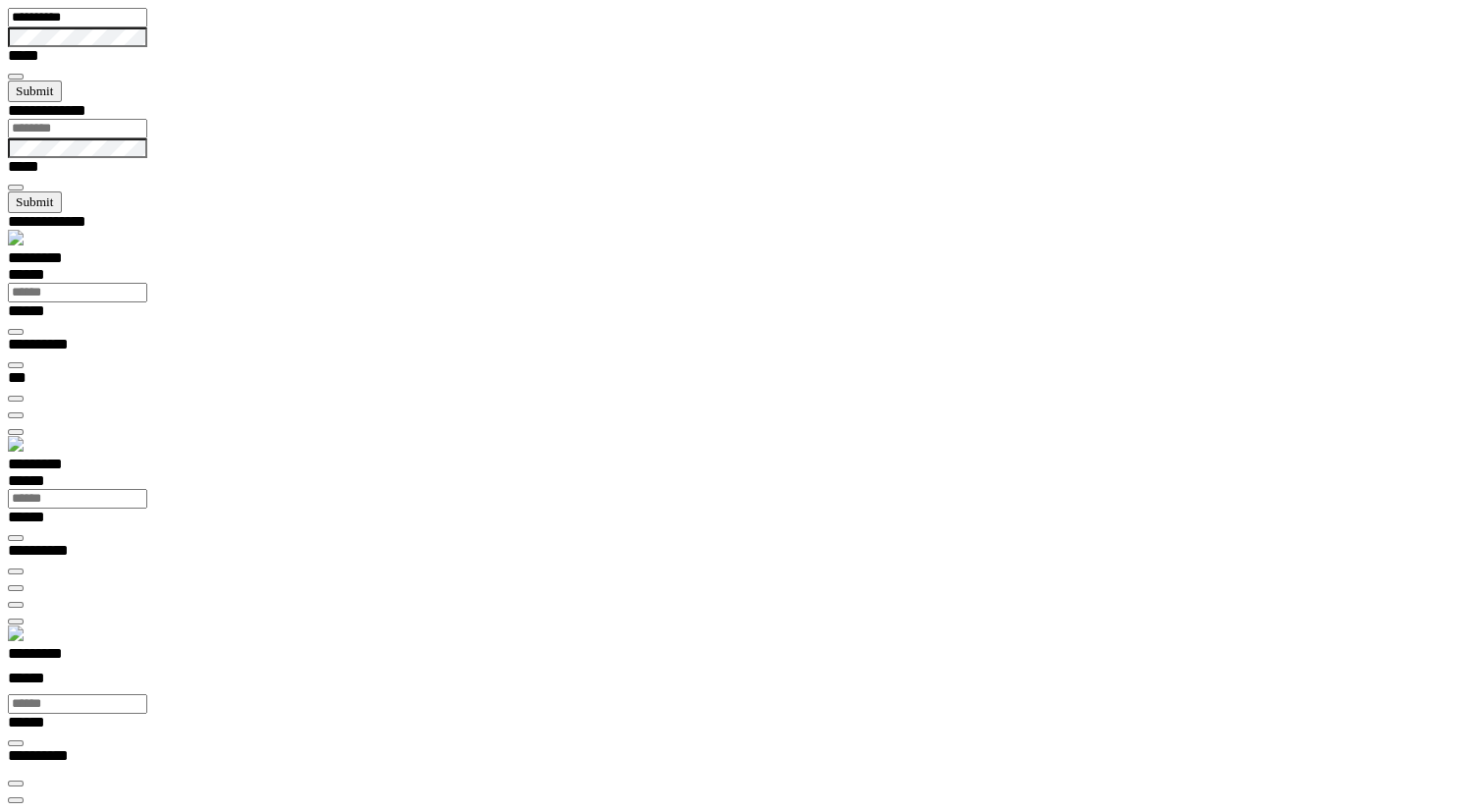 click on "*********" at bounding box center [56, 657] 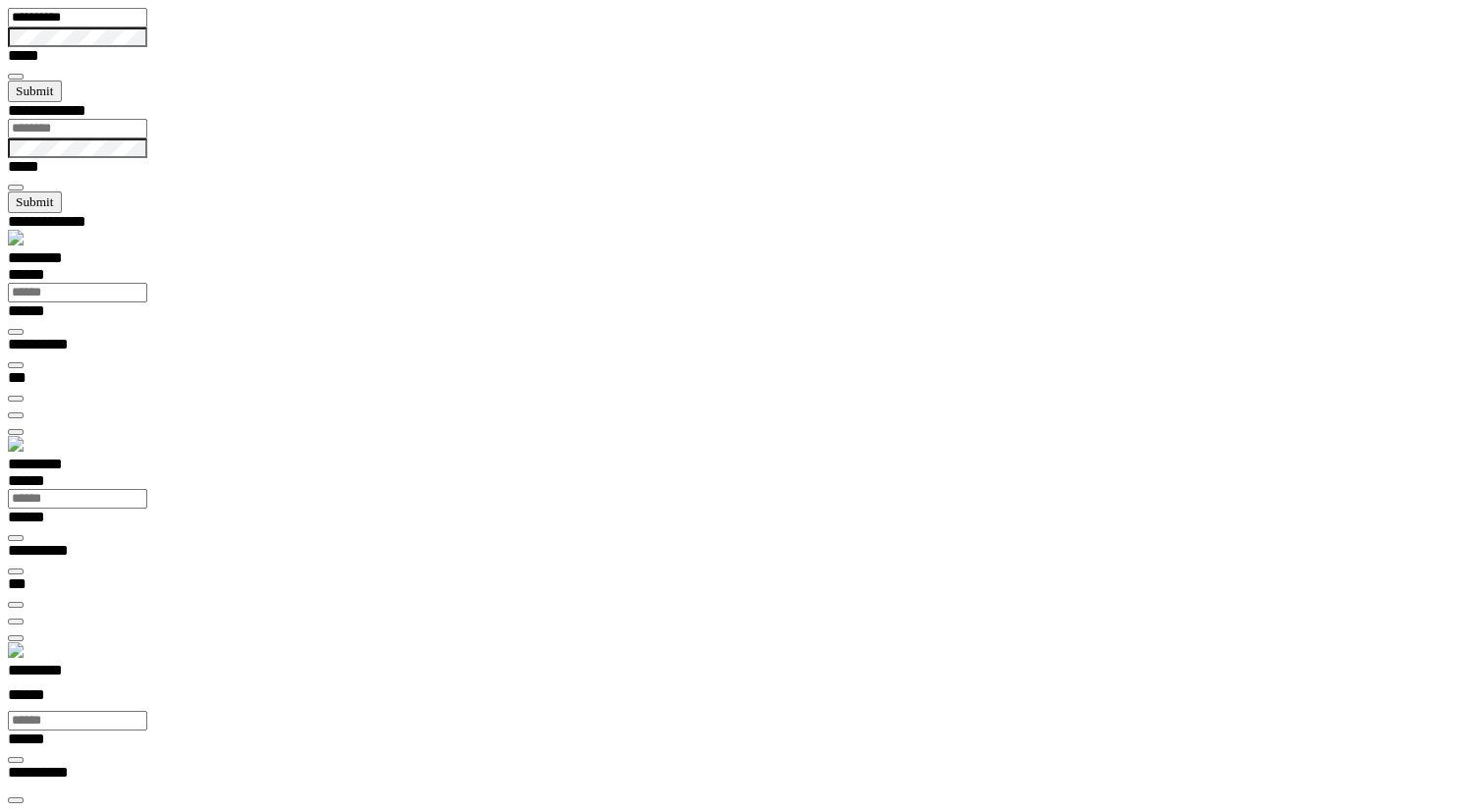 click on "********* ******" at bounding box center [736, 686] 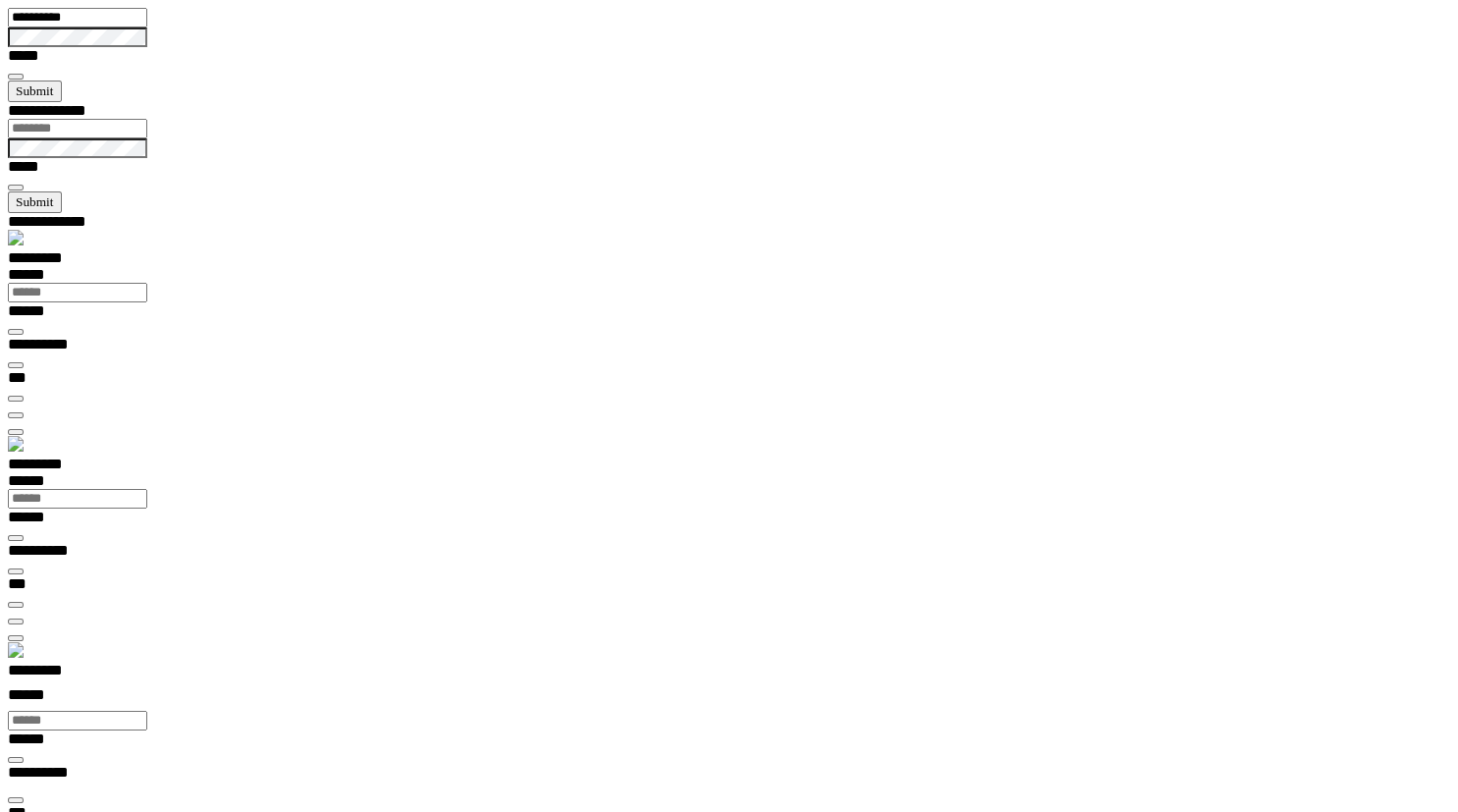 scroll, scrollTop: 21, scrollLeft: 78, axis: both 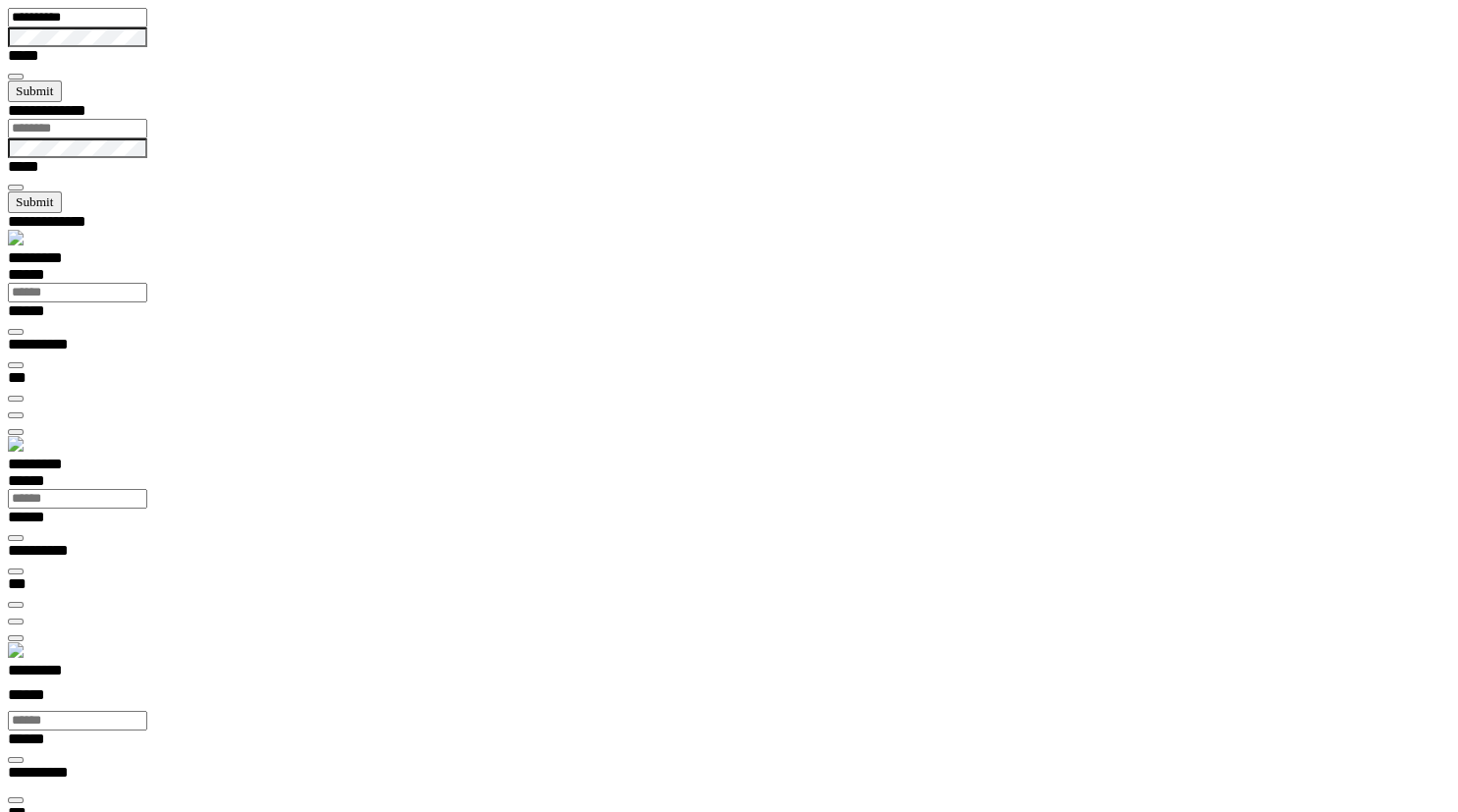 click at bounding box center [16, 13633] 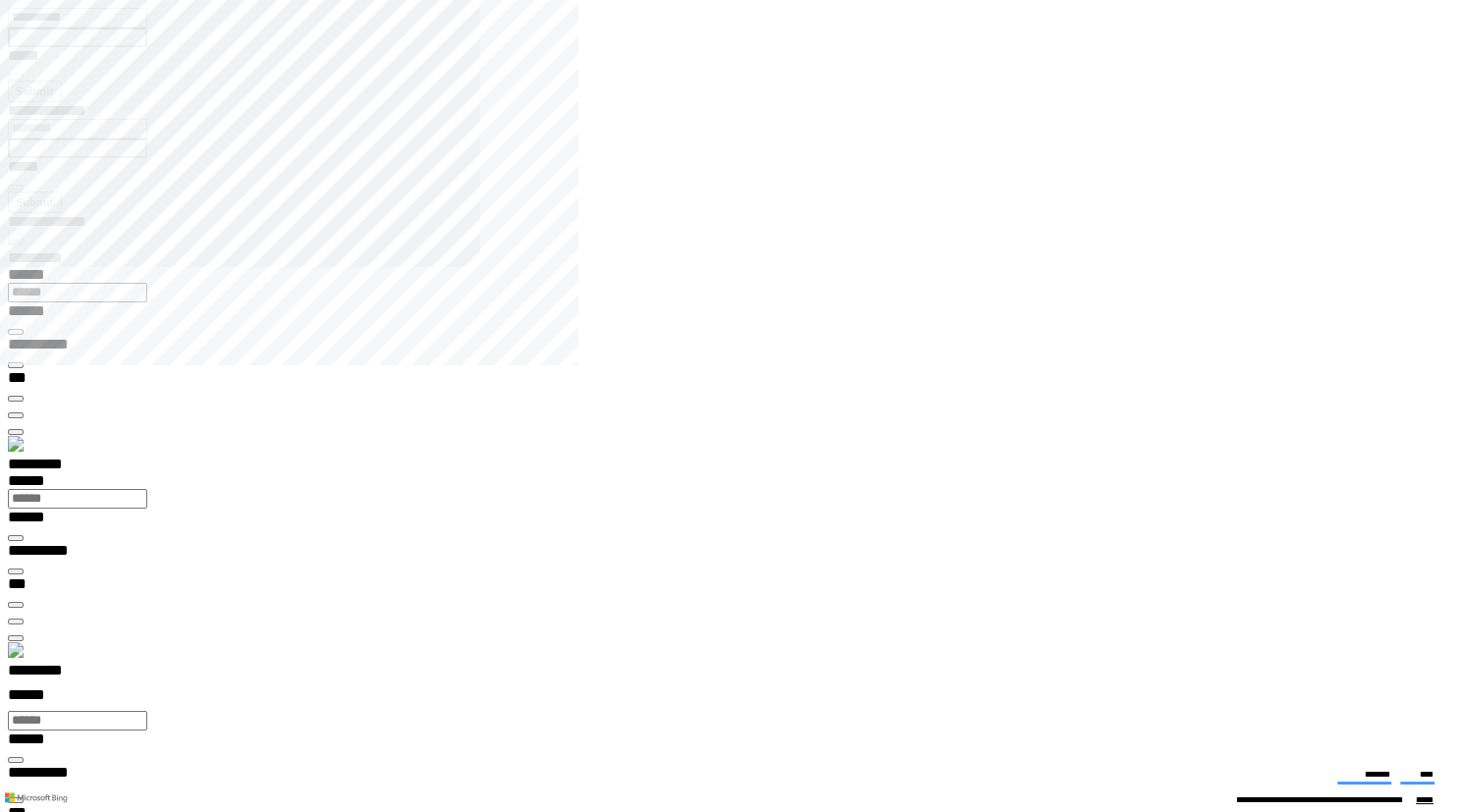 click at bounding box center (16, 13633) 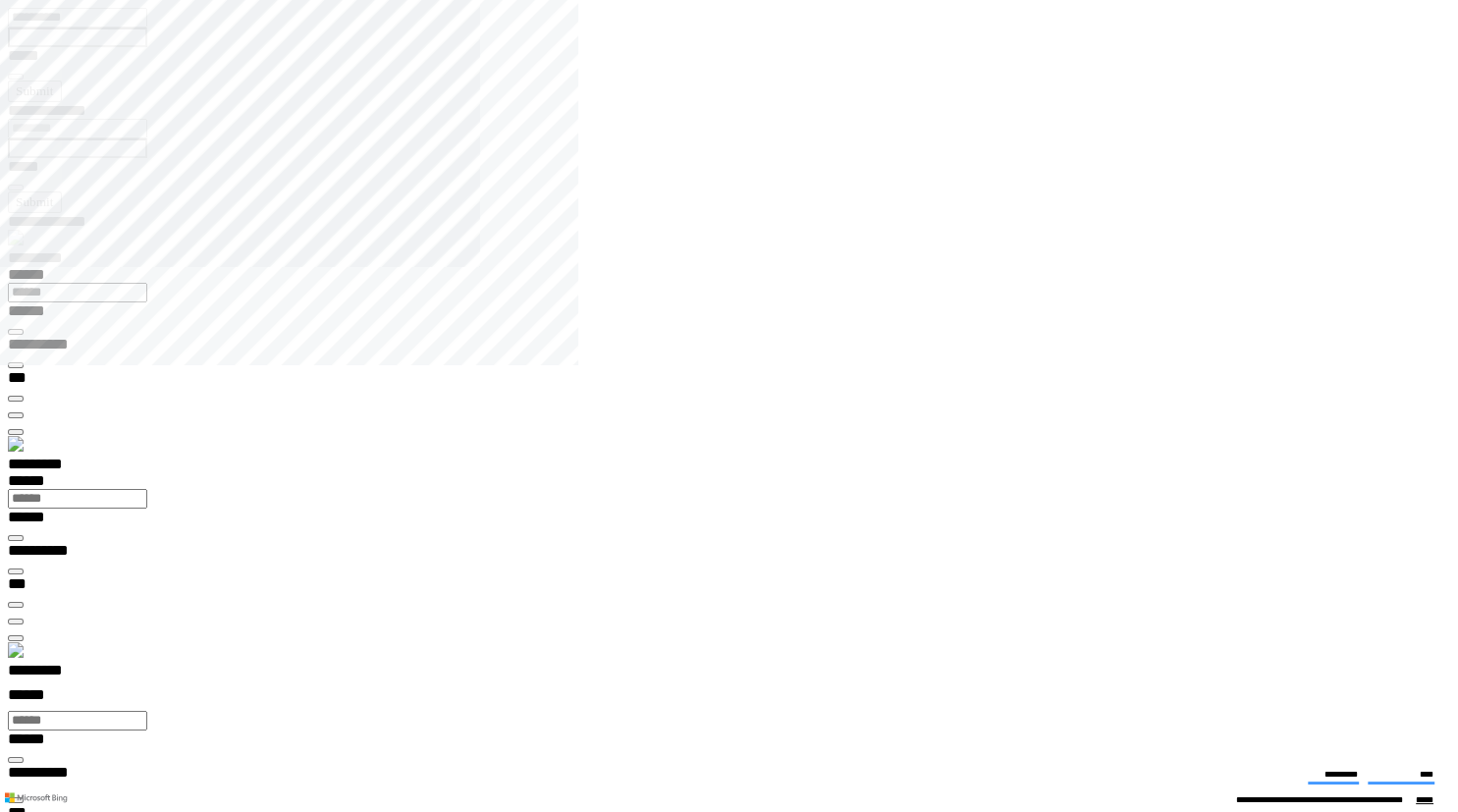 click at bounding box center [736, 13560] 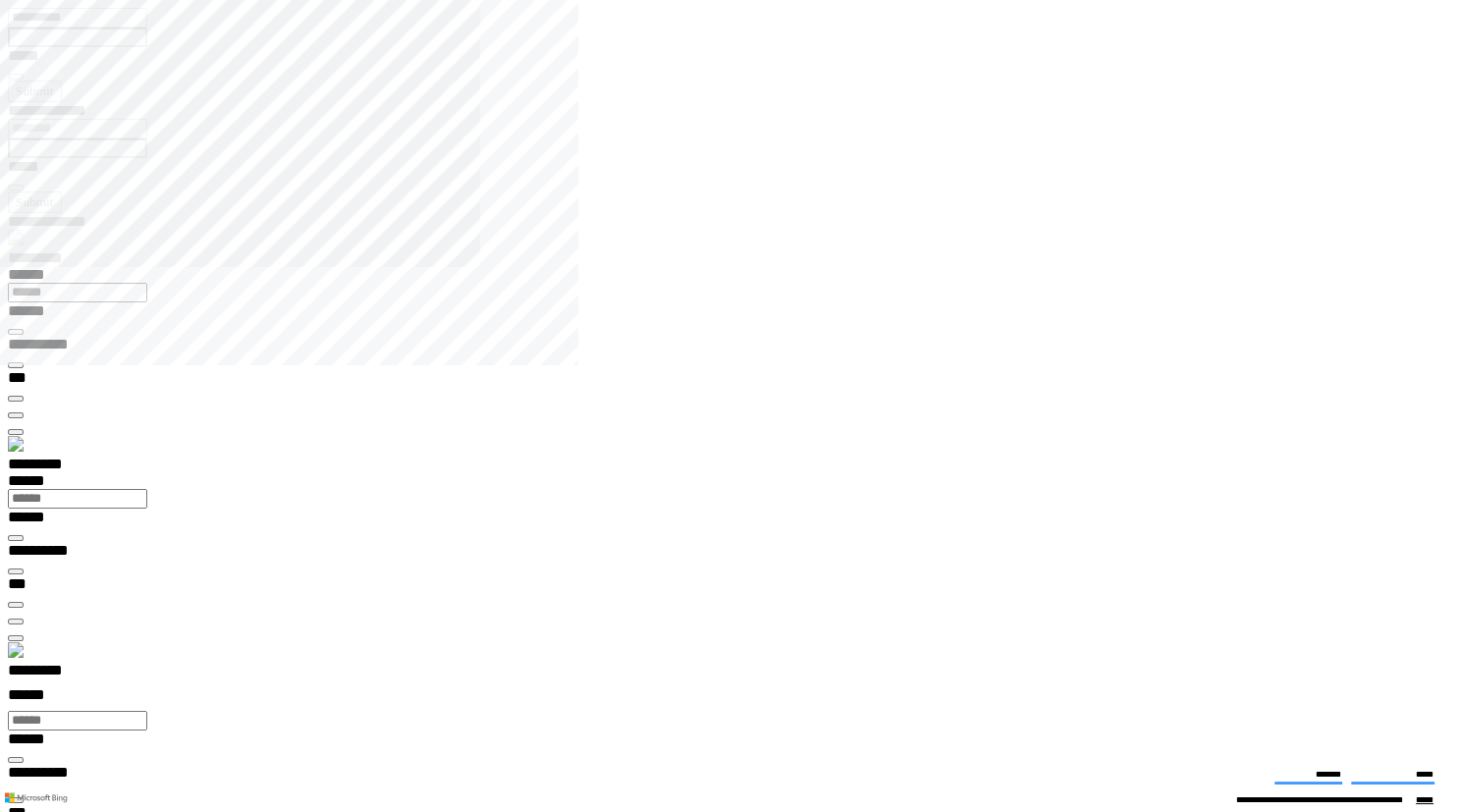 click on "**********" at bounding box center (442, 13665) 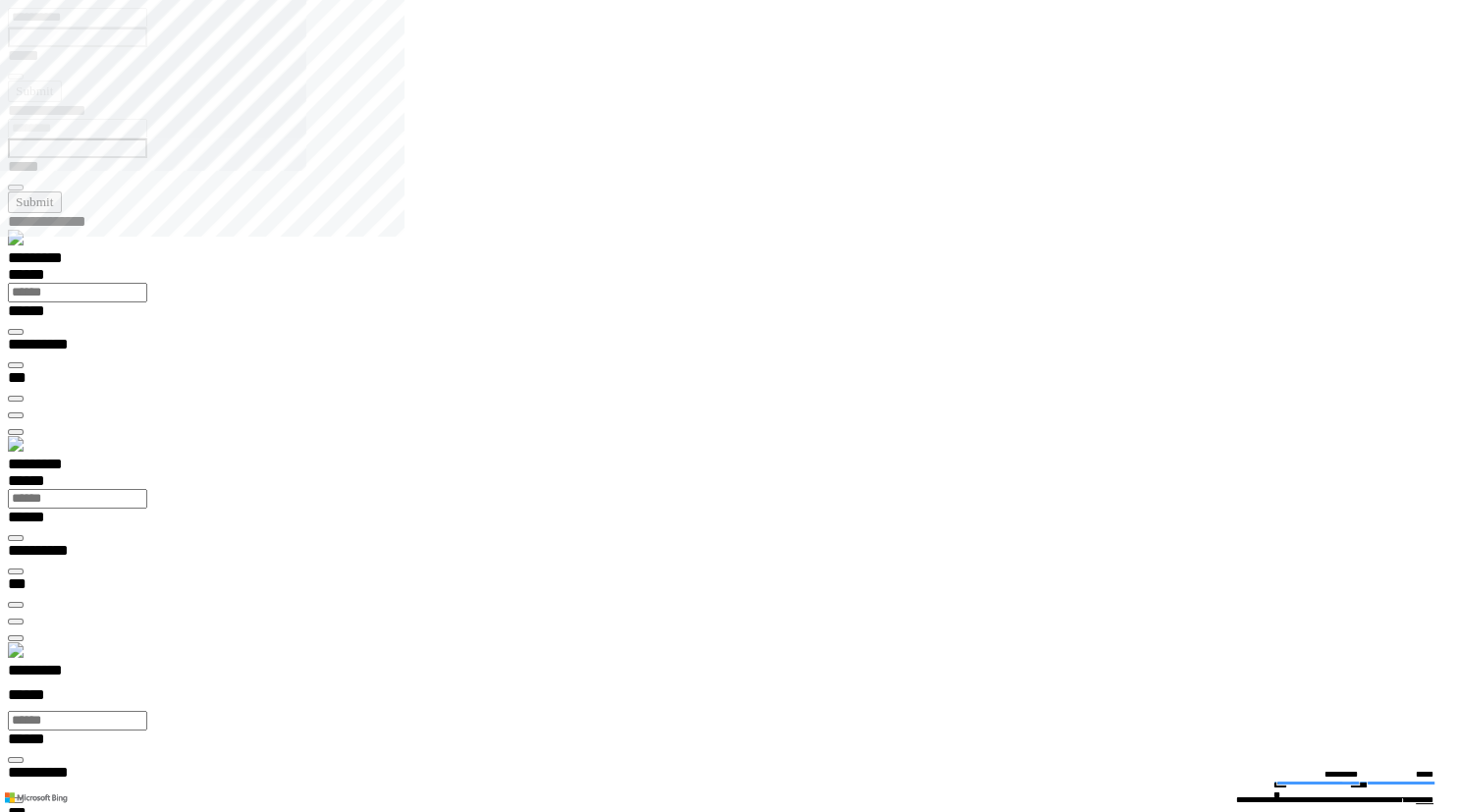 type on "**********" 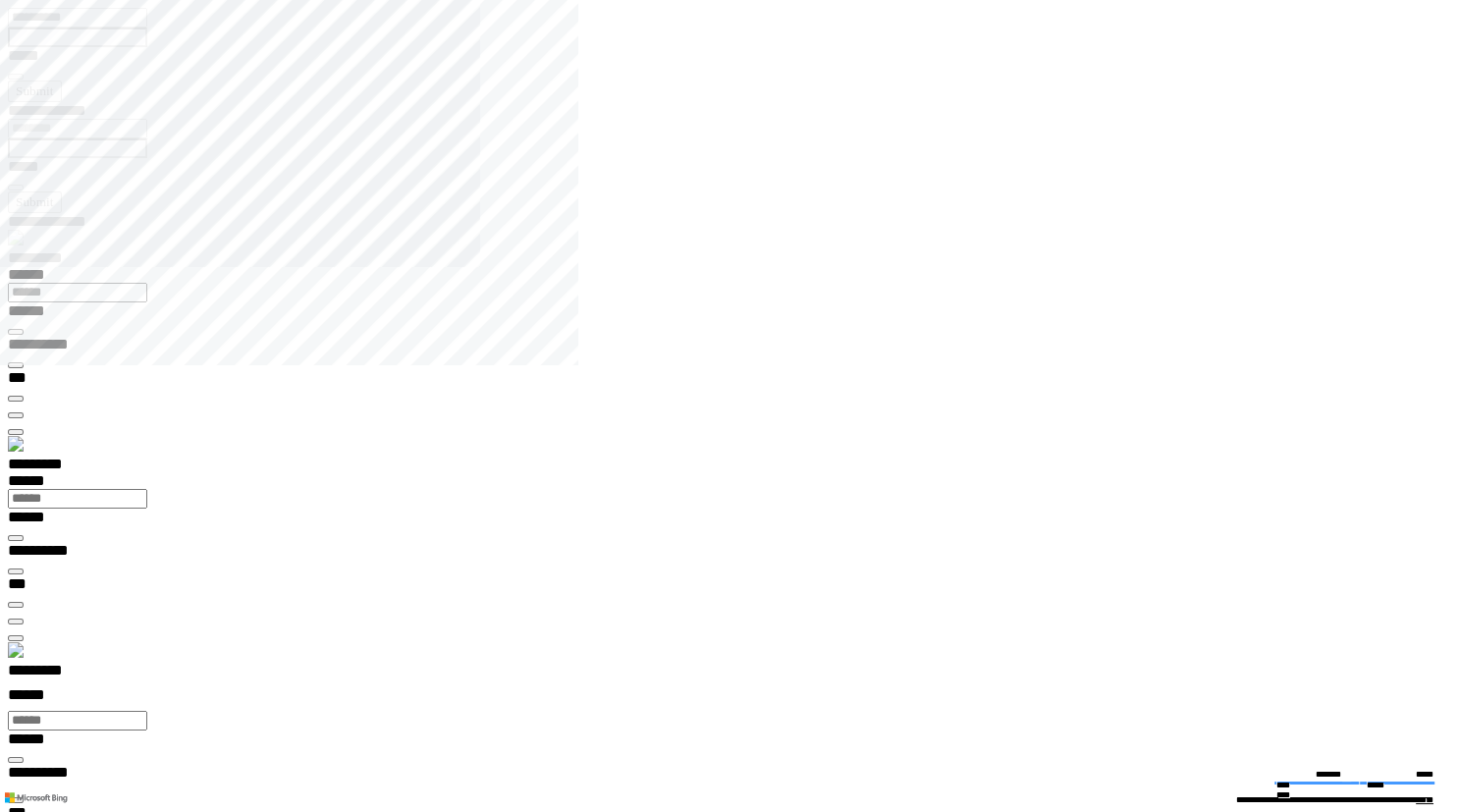click on "**********" at bounding box center [442, 13665] 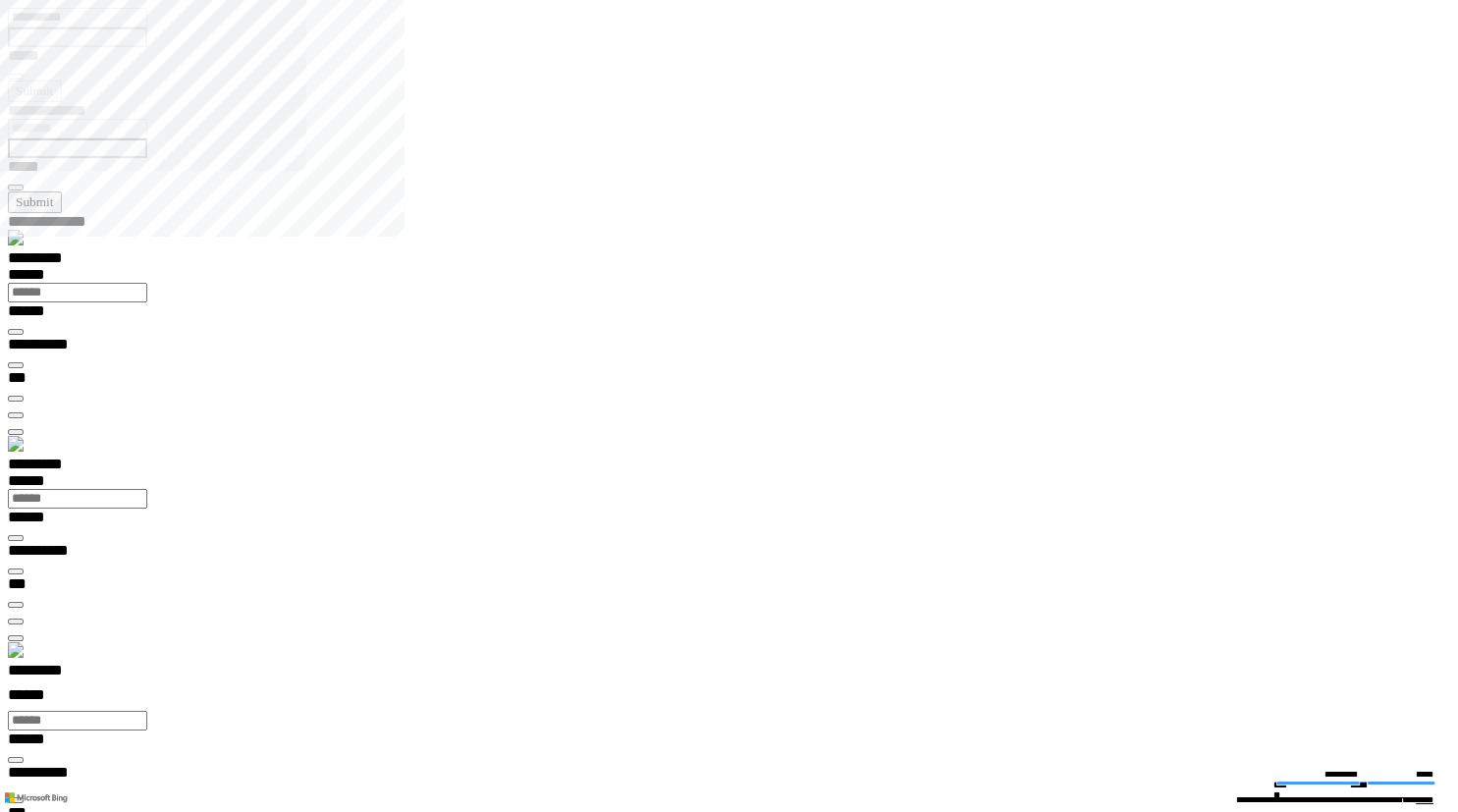 click at bounding box center [16, 14755] 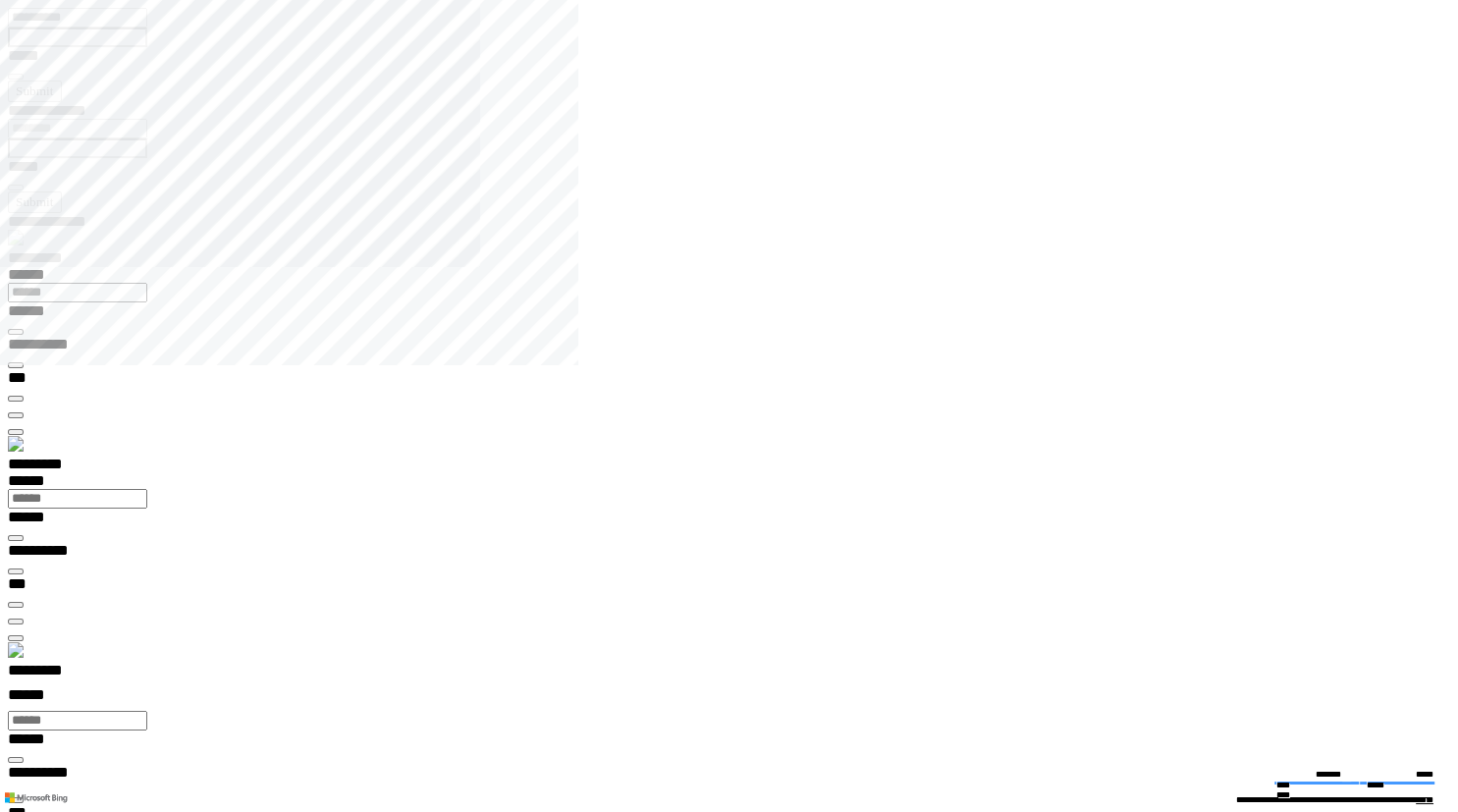 click on "**********" at bounding box center (65, 13665) 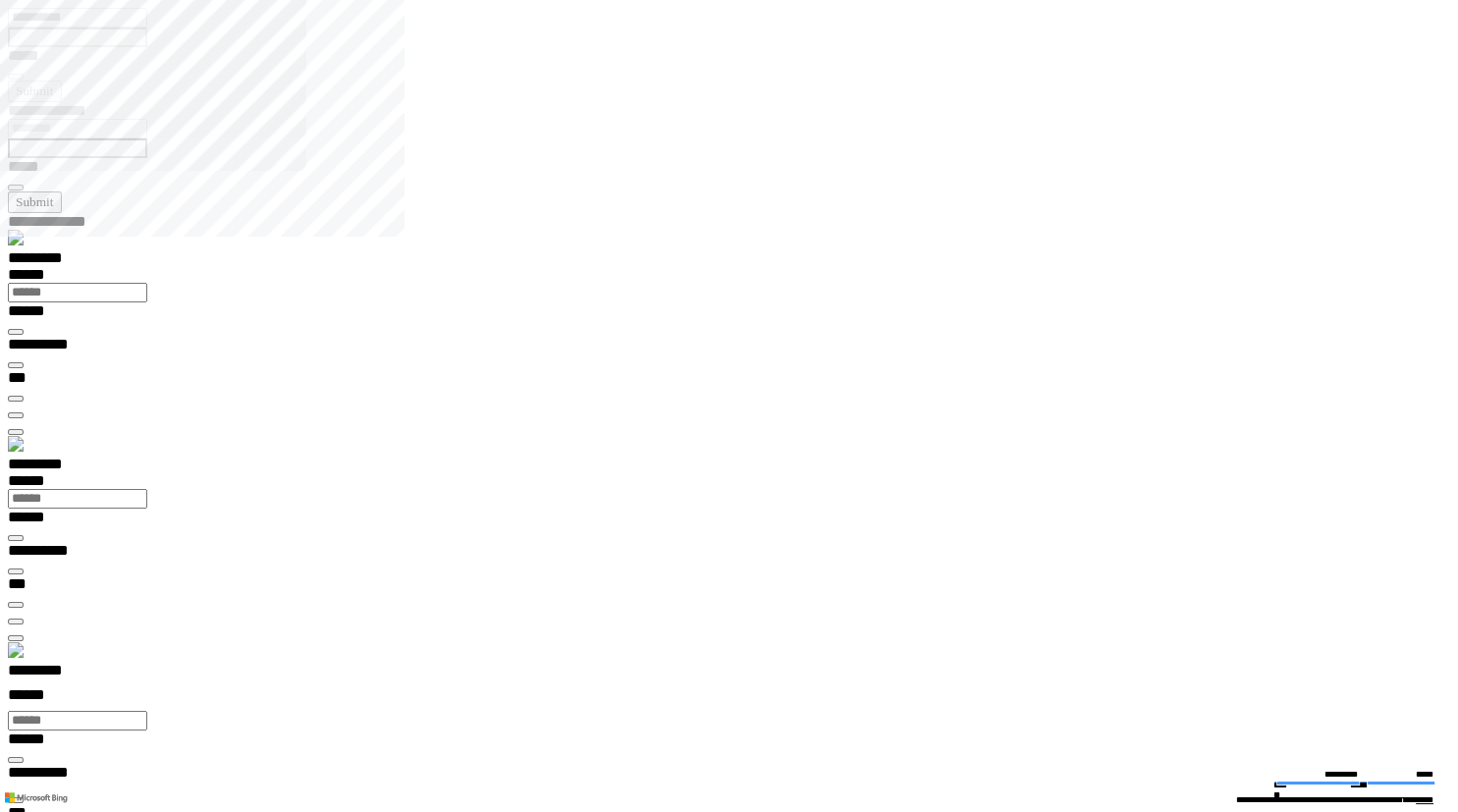 click on "**********" at bounding box center [530, 18390] 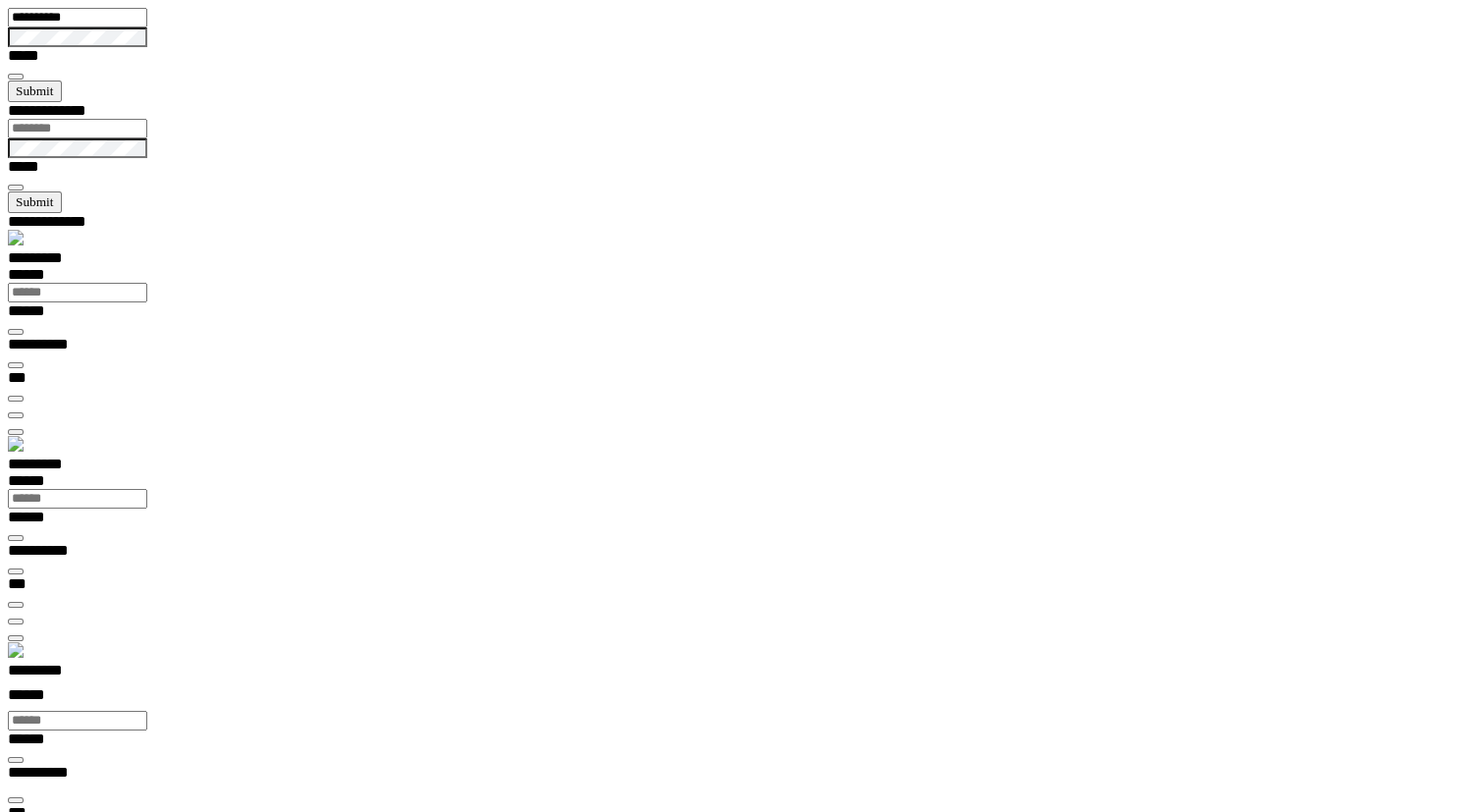 scroll, scrollTop: 97476, scrollLeft: 97985, axis: both 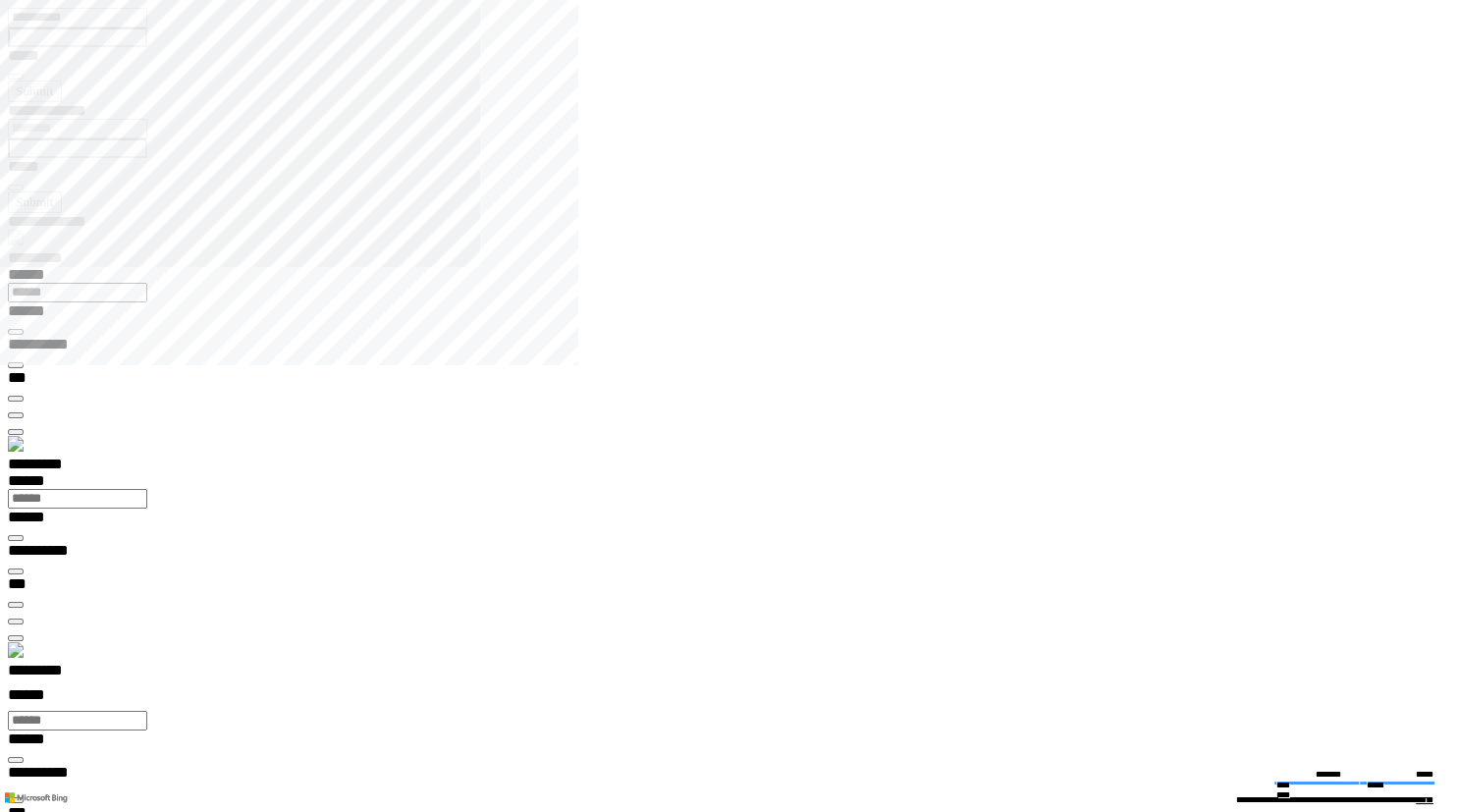 click on "**********" at bounding box center [442, 14331] 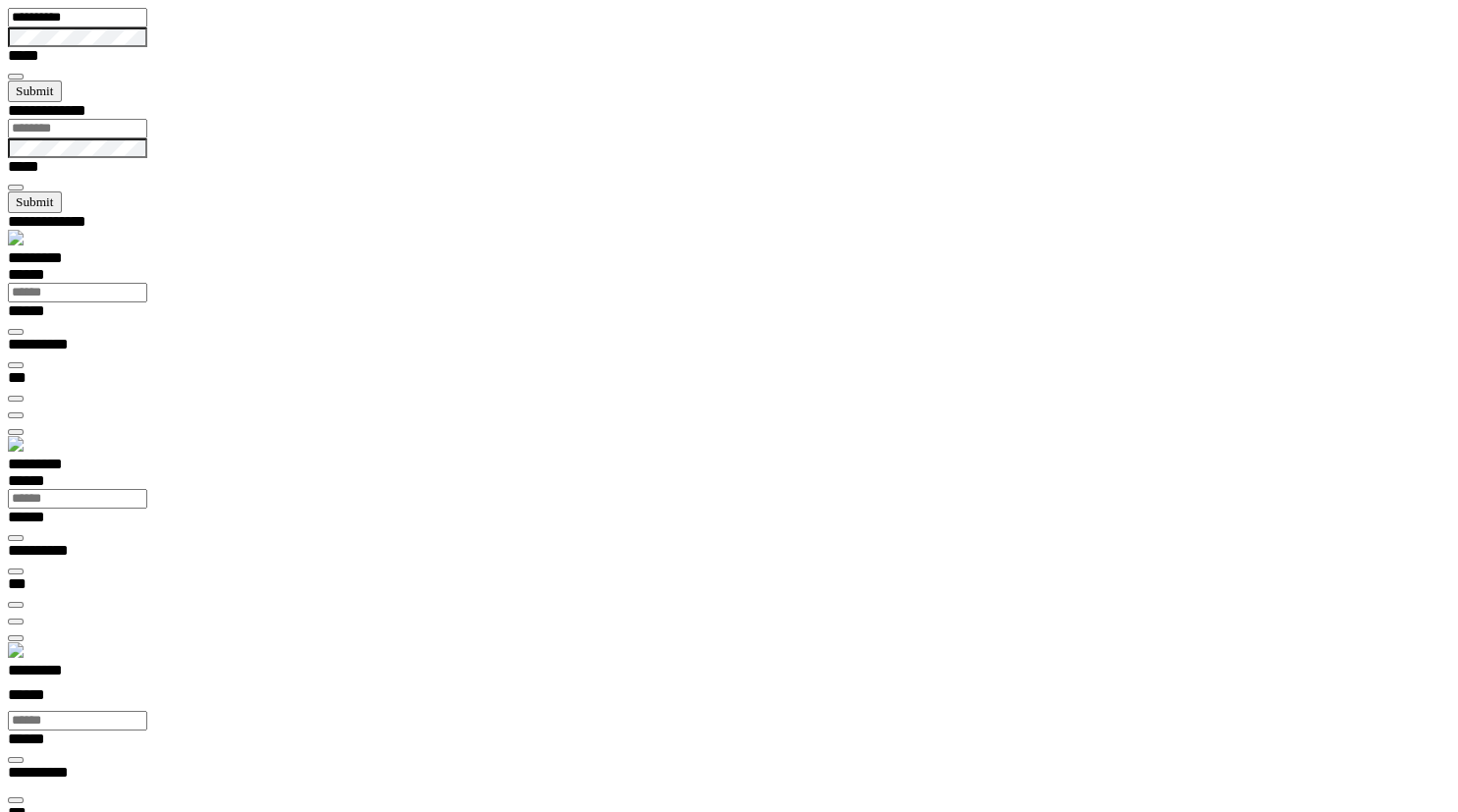 scroll, scrollTop: 97476, scrollLeft: 97985, axis: both 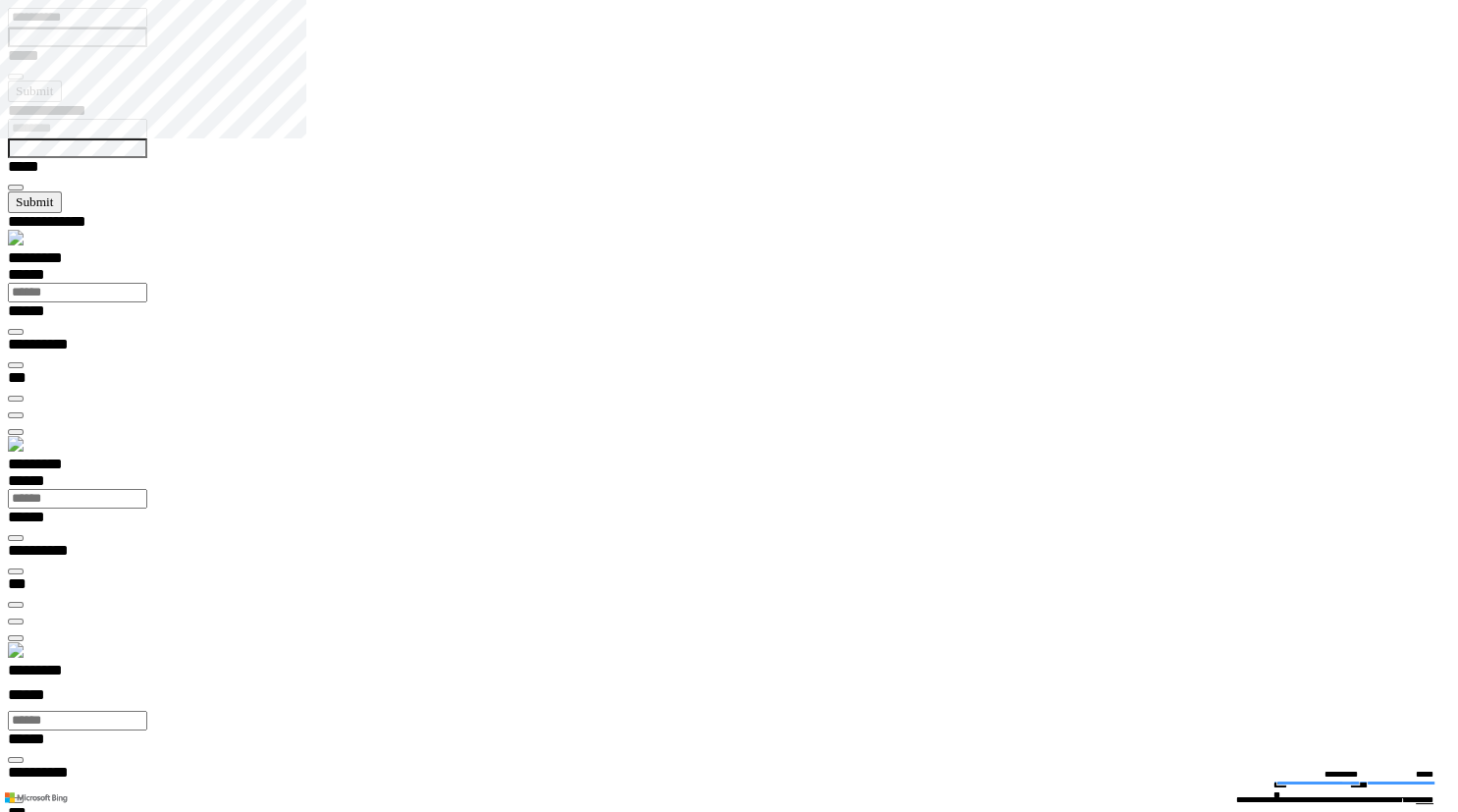 type on "**********" 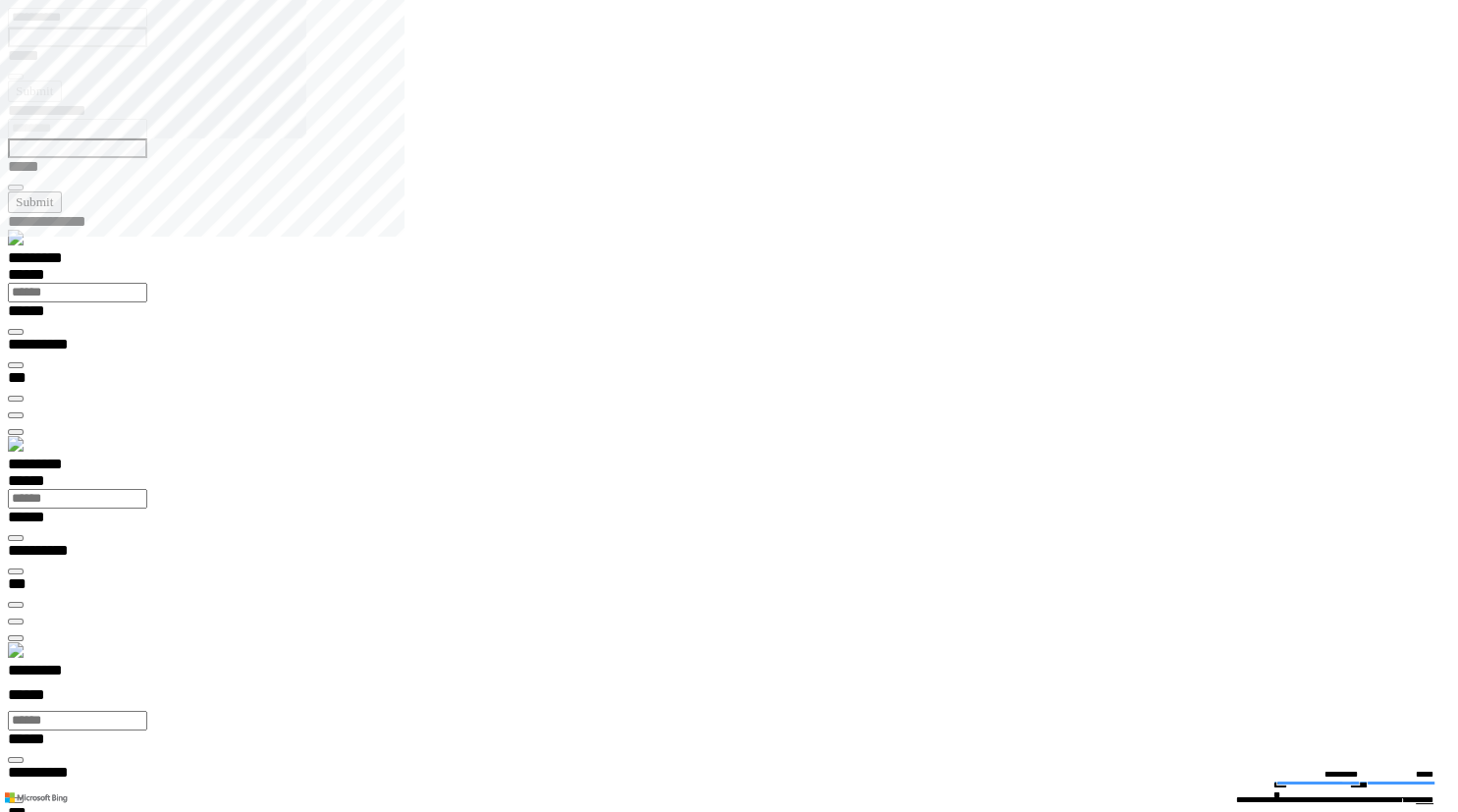 click at bounding box center [16, 14755] 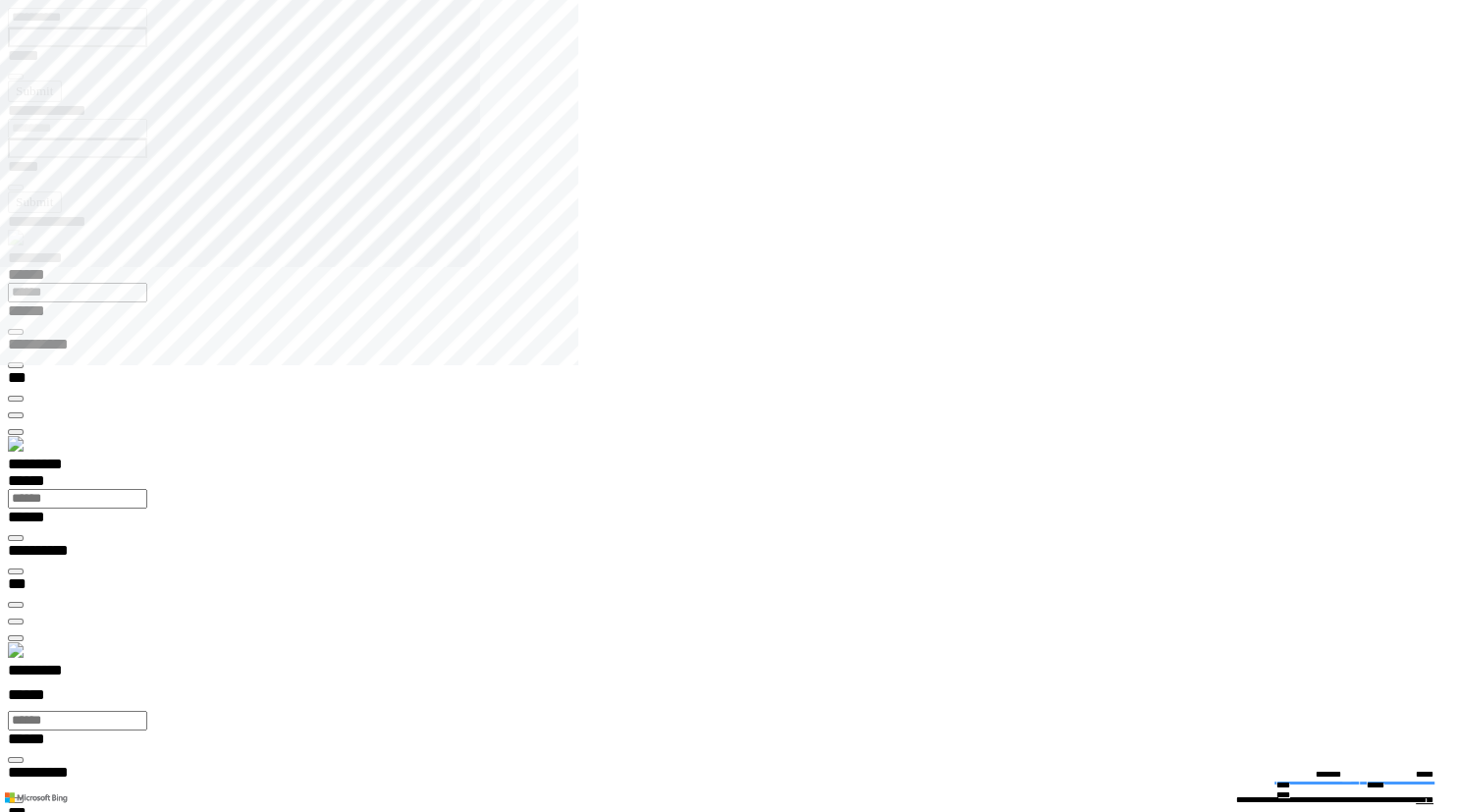 click on "**********" at bounding box center (69, 13936) 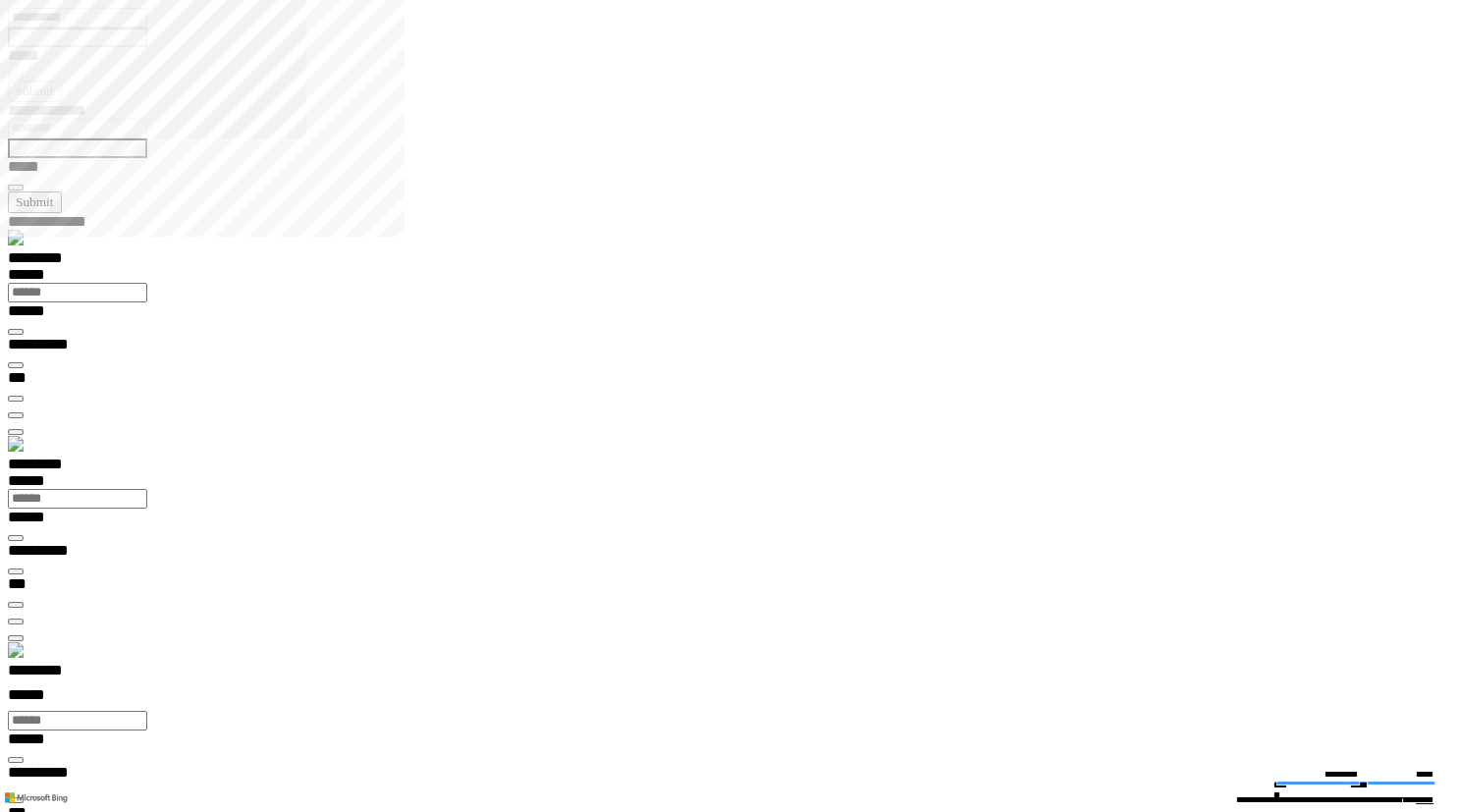 type on "**********" 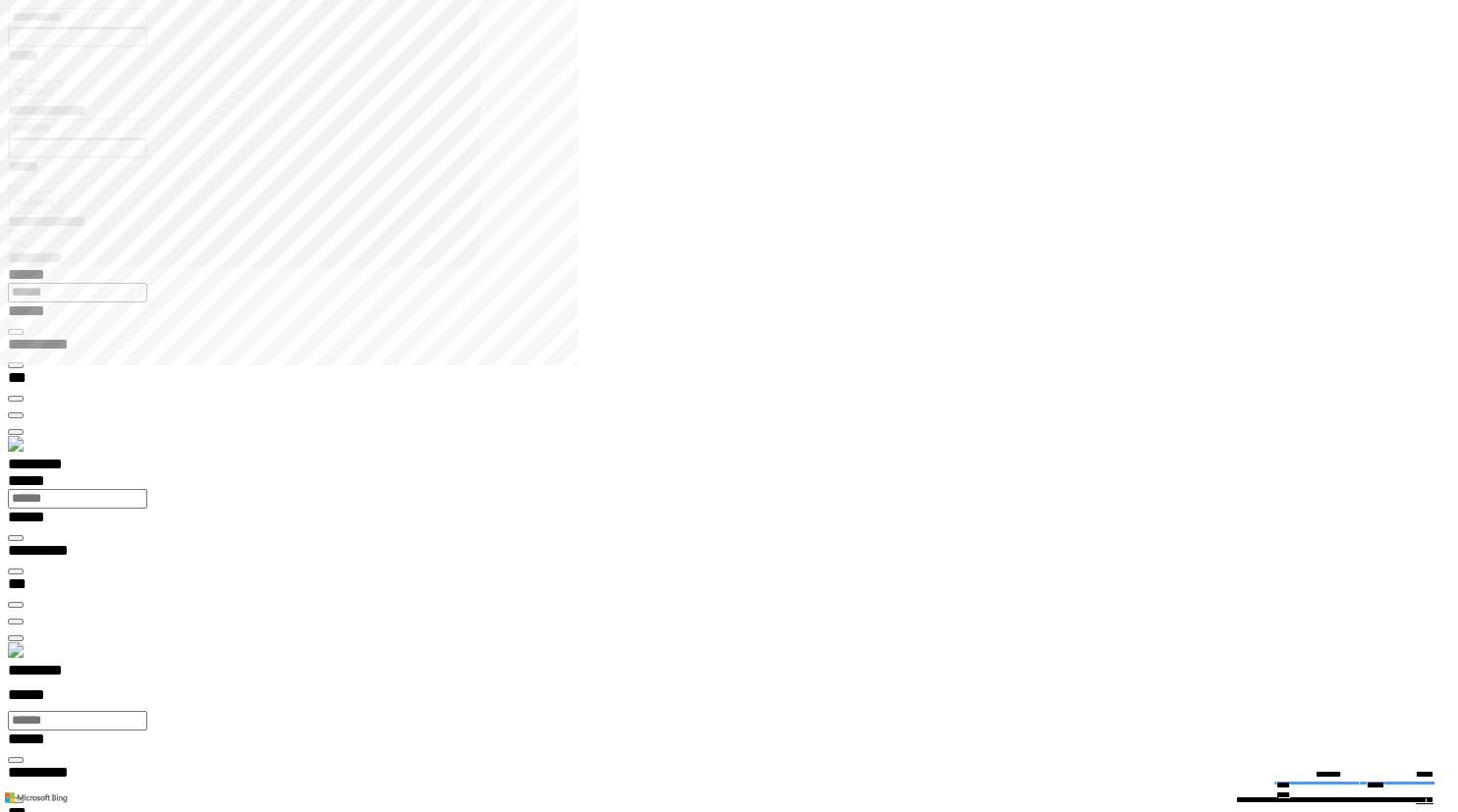 click on "**********" at bounding box center (442, 13665) 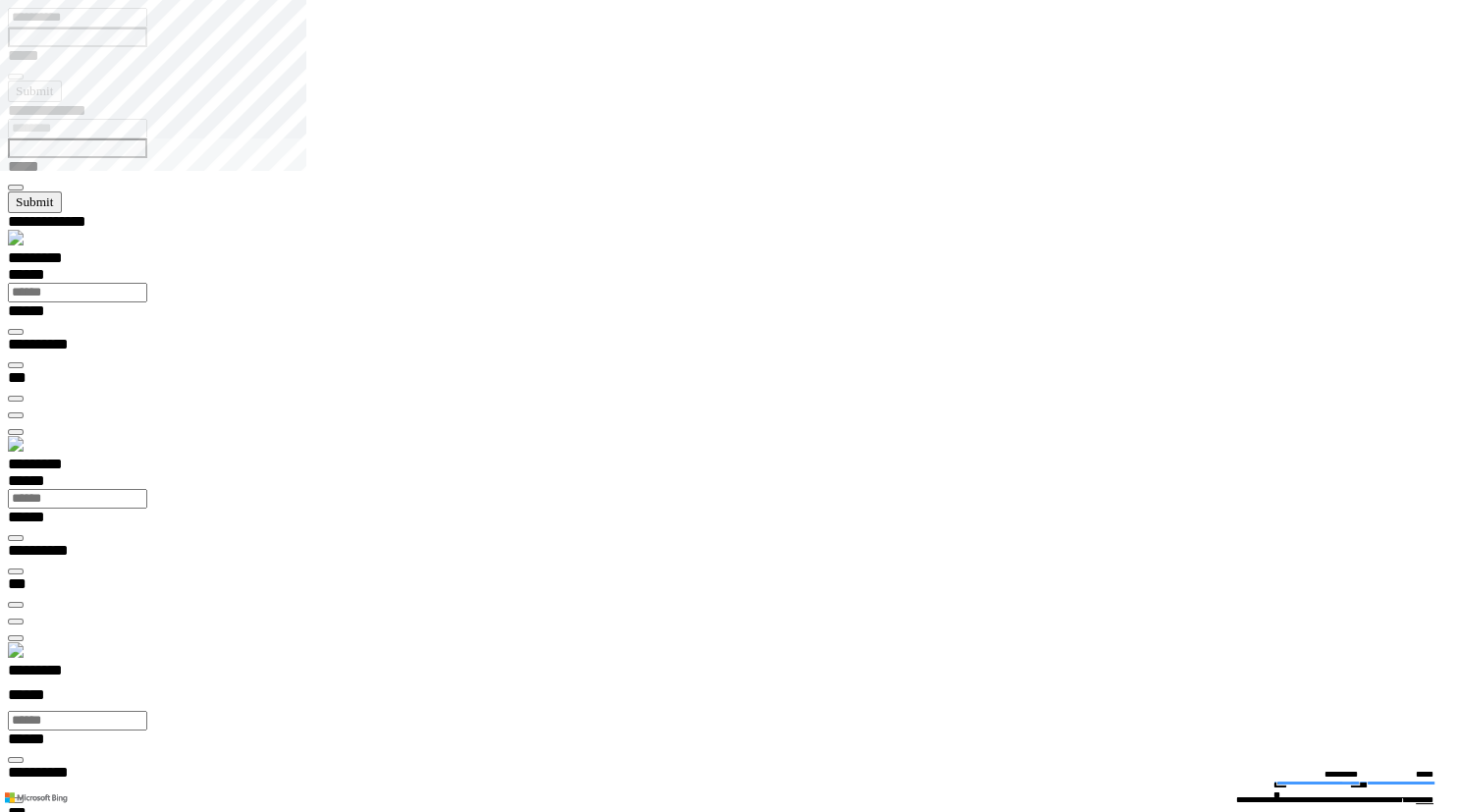 type on "**********" 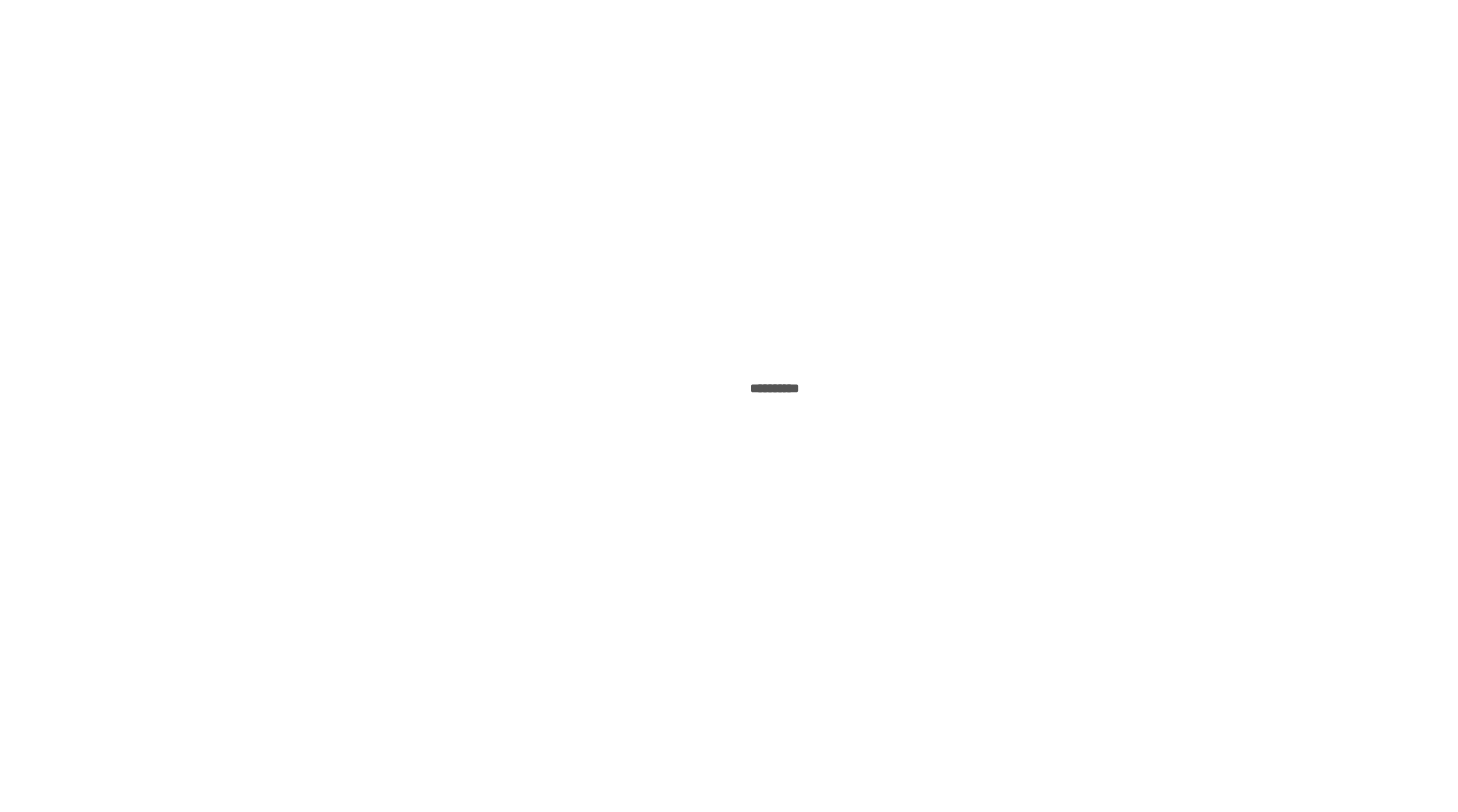 scroll, scrollTop: 0, scrollLeft: 0, axis: both 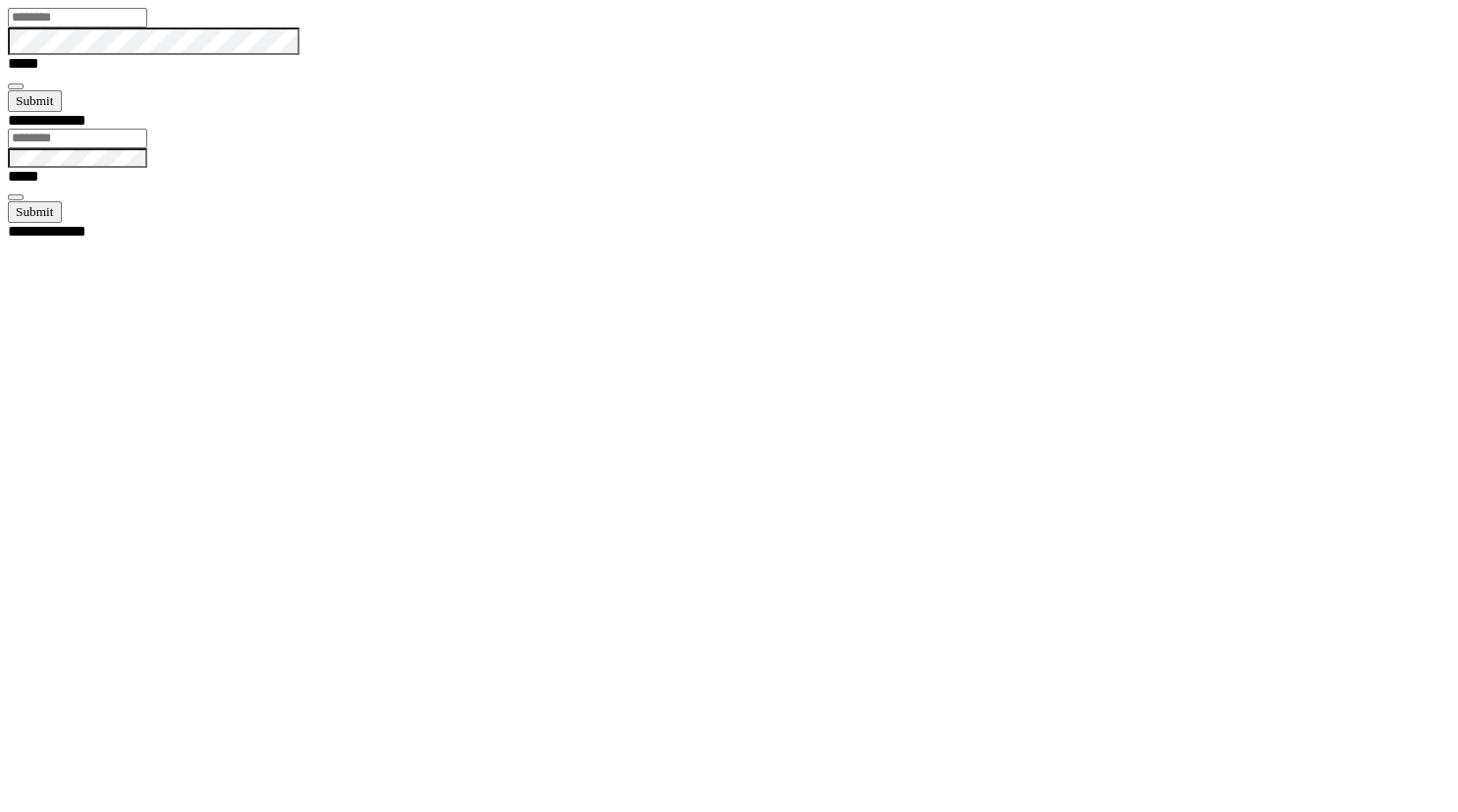 click at bounding box center (78, 18) 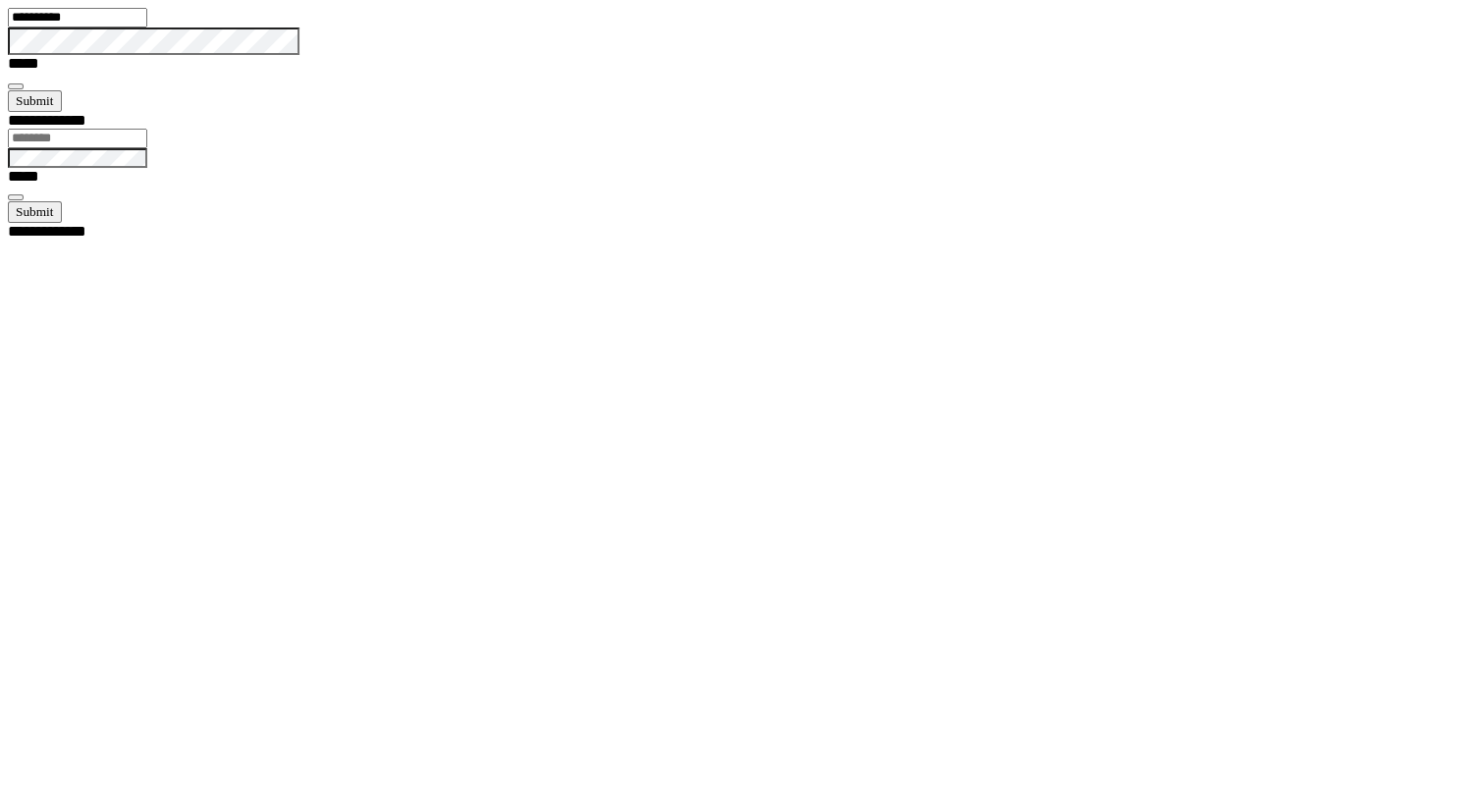 type on "**********" 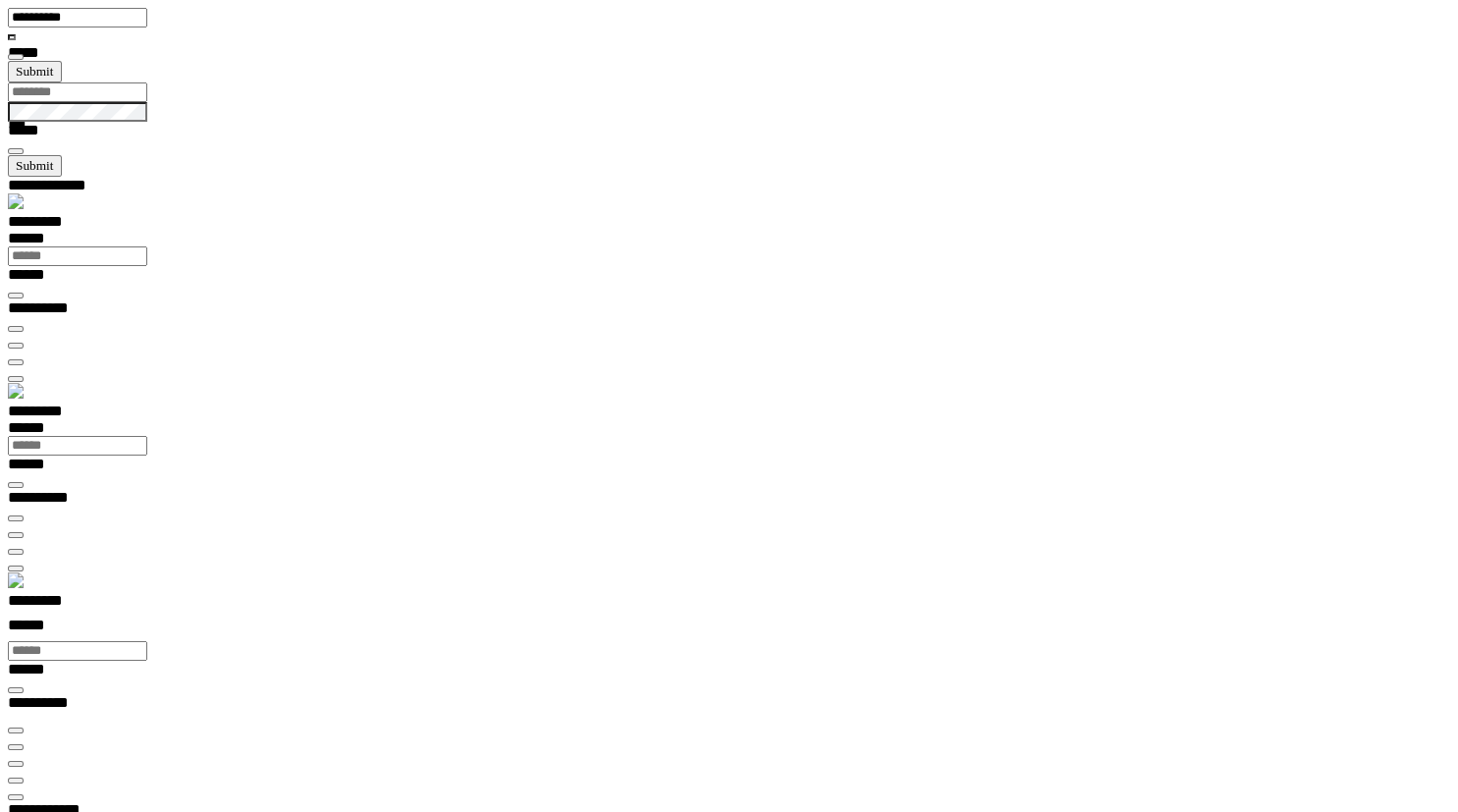 click on "*********" at bounding box center [56, 604] 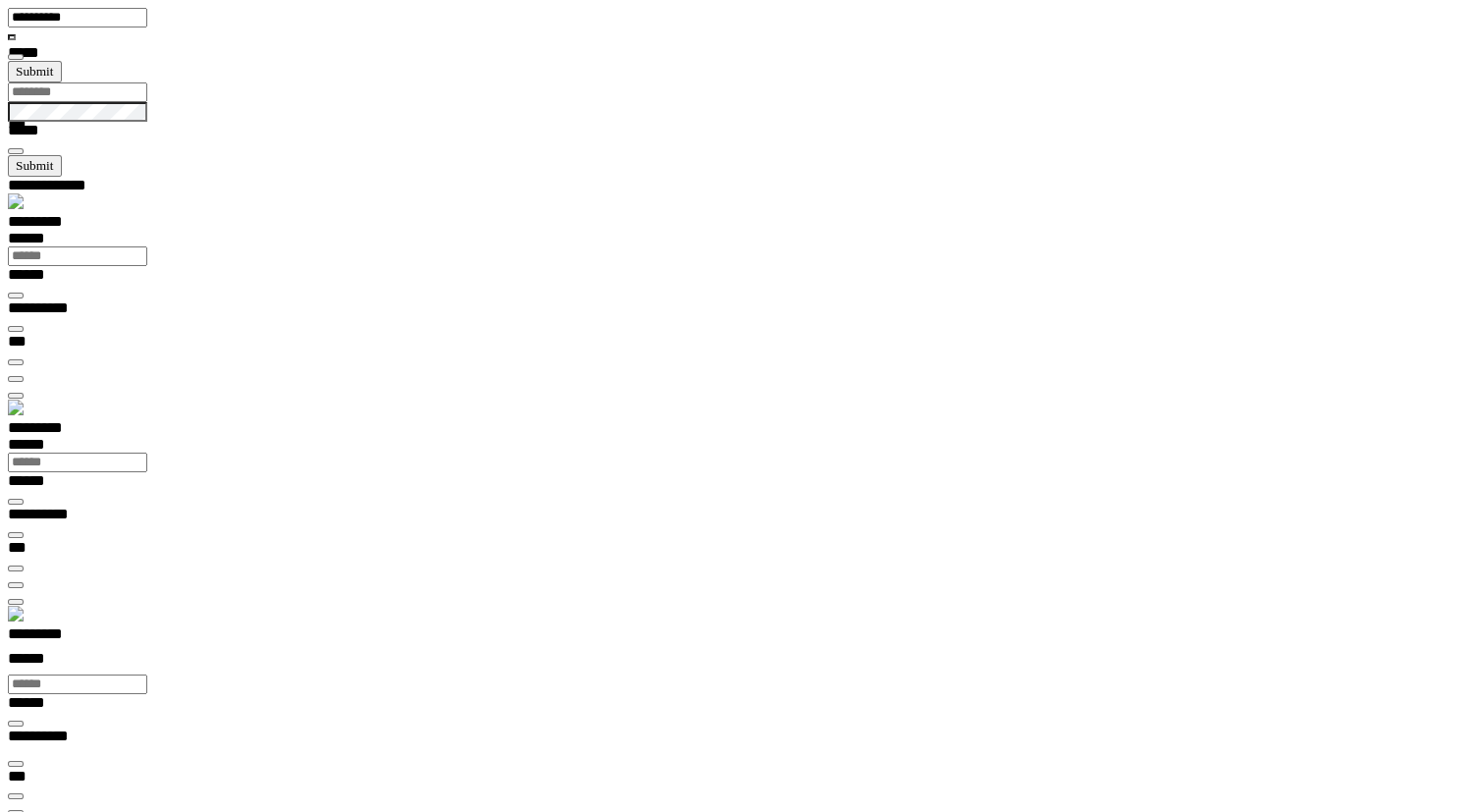 scroll, scrollTop: 97476, scrollLeft: 97985, axis: both 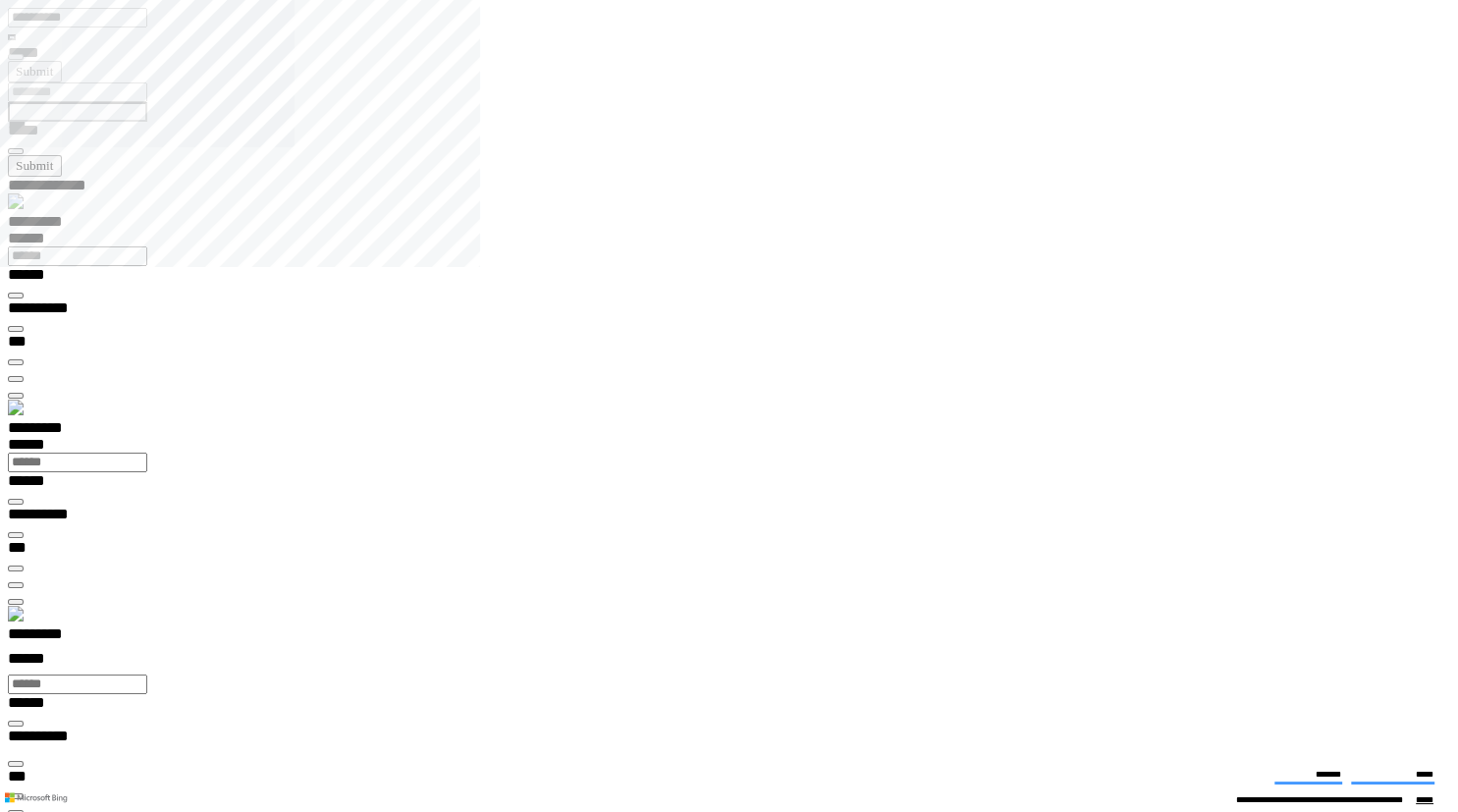 click on "**********" at bounding box center [442, 13628] 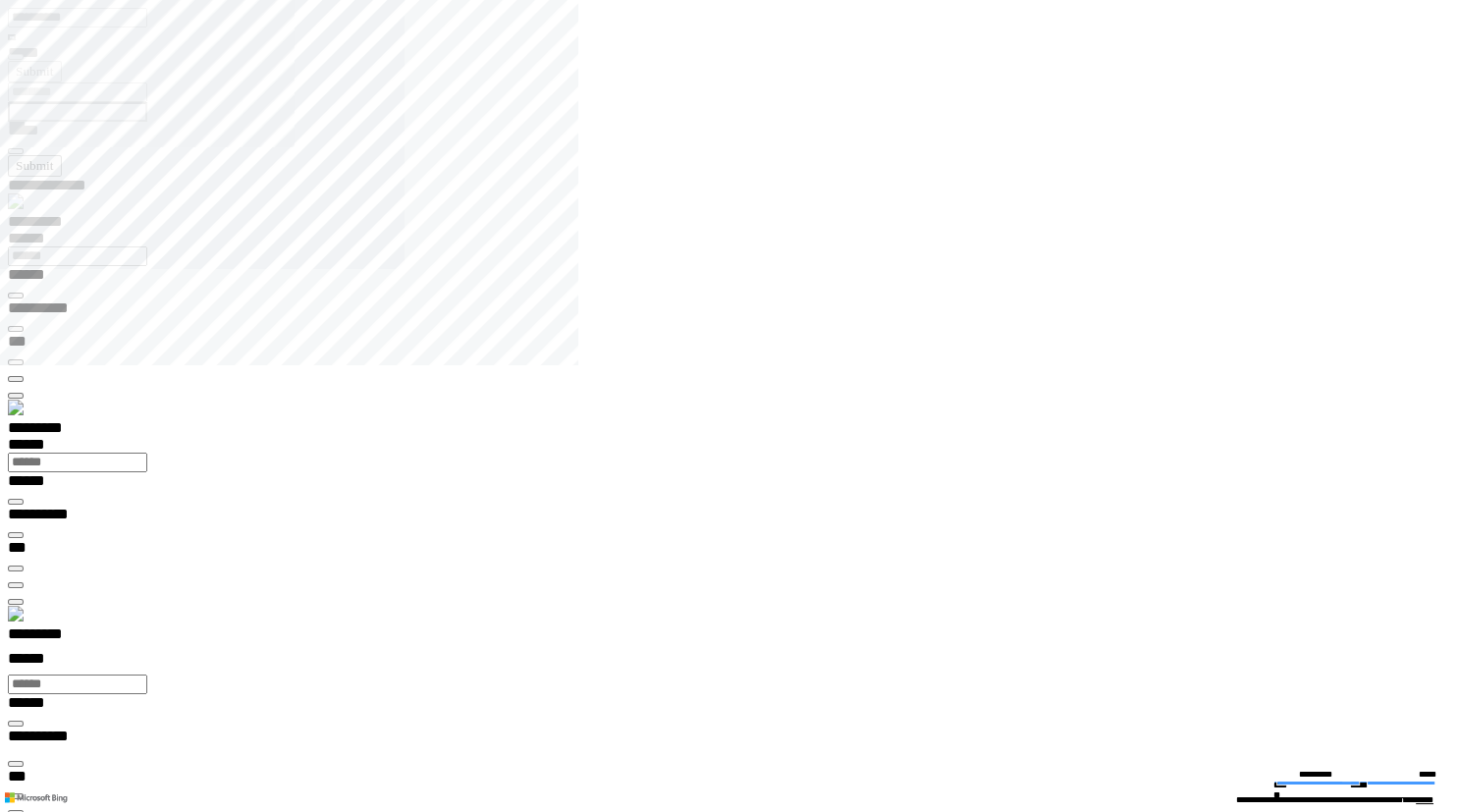 type on "**********" 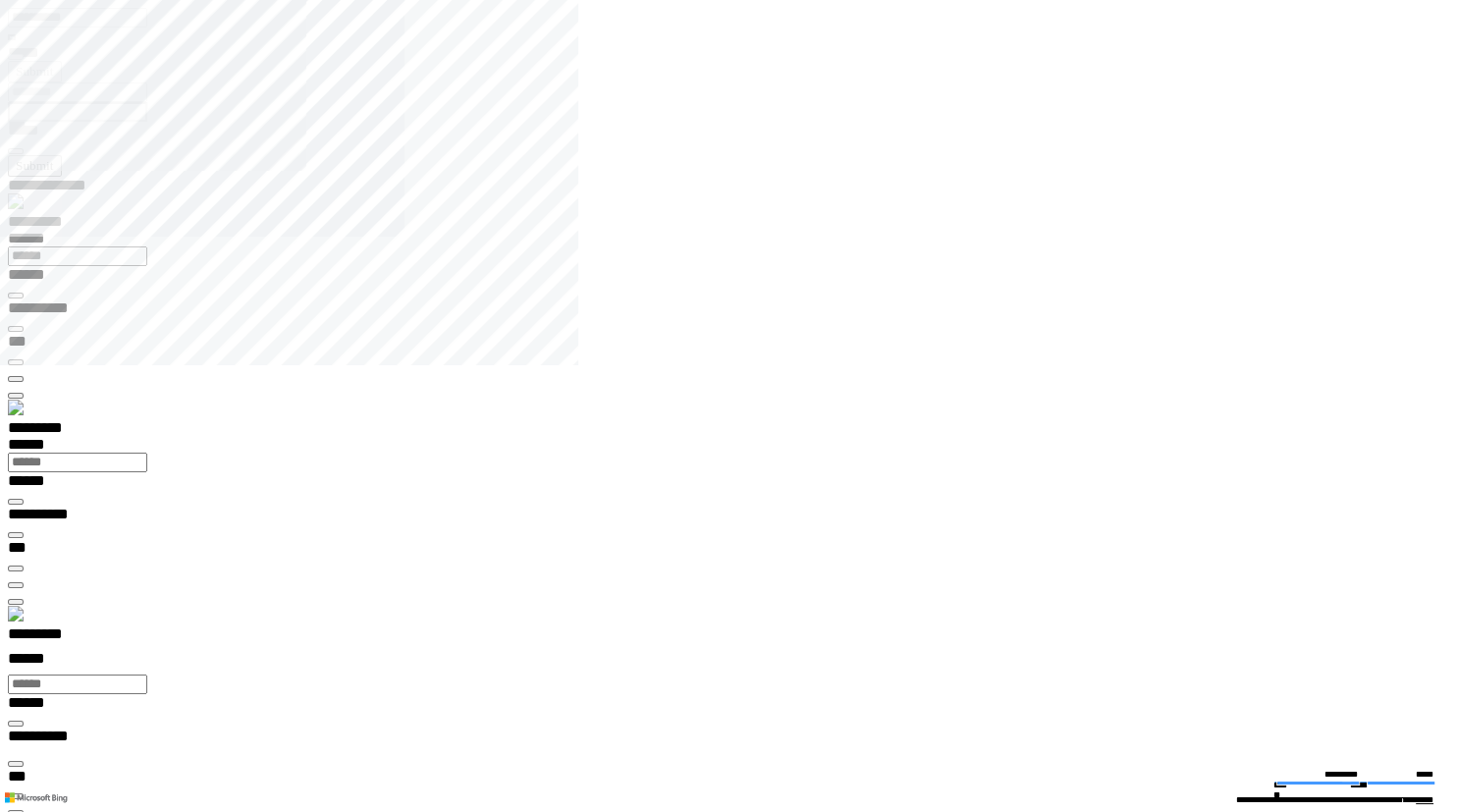 click on "********" at bounding box center (530, 21634) 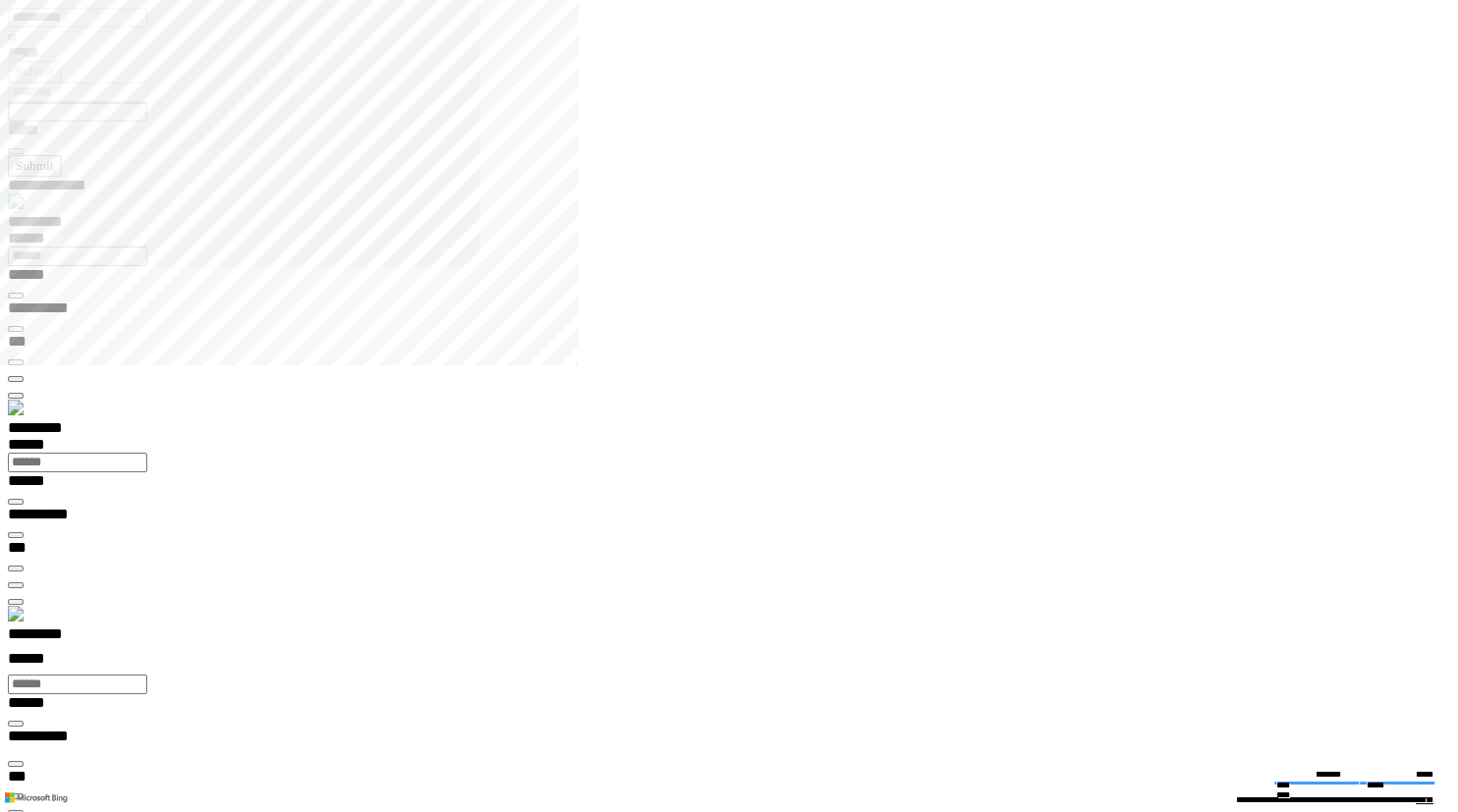 click on "**********" at bounding box center (69, 13899) 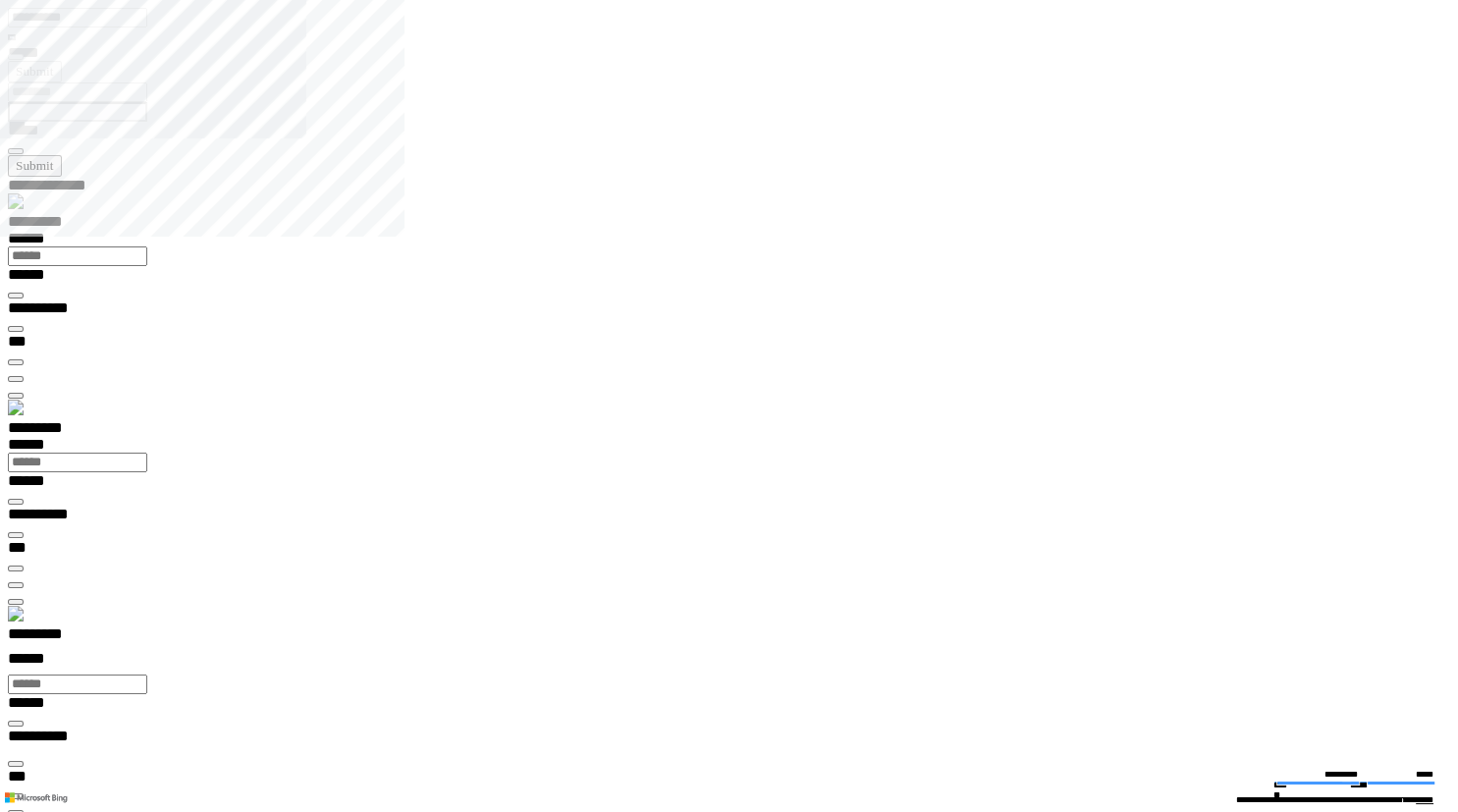 type on "**********" 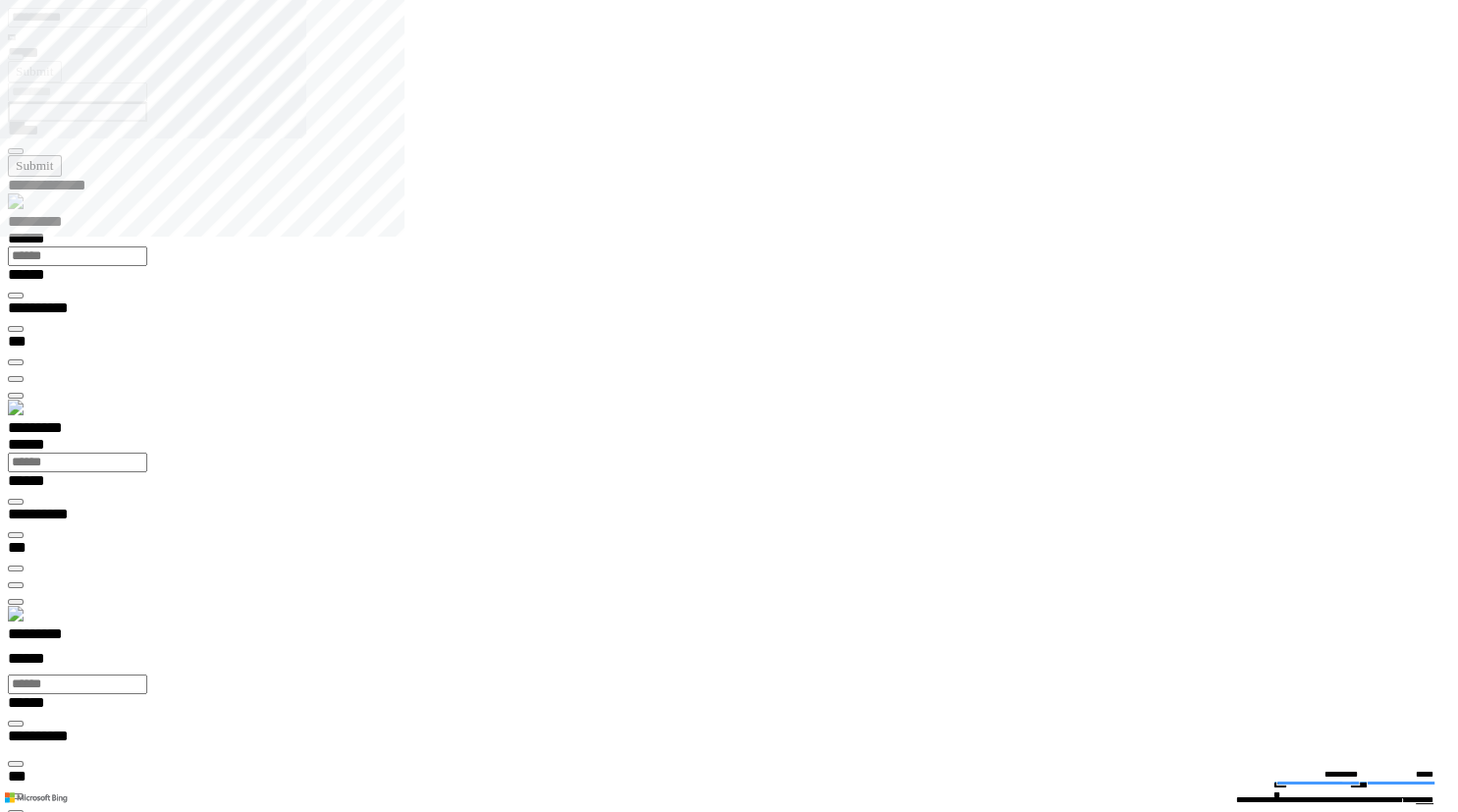 click at bounding box center (16, 14736) 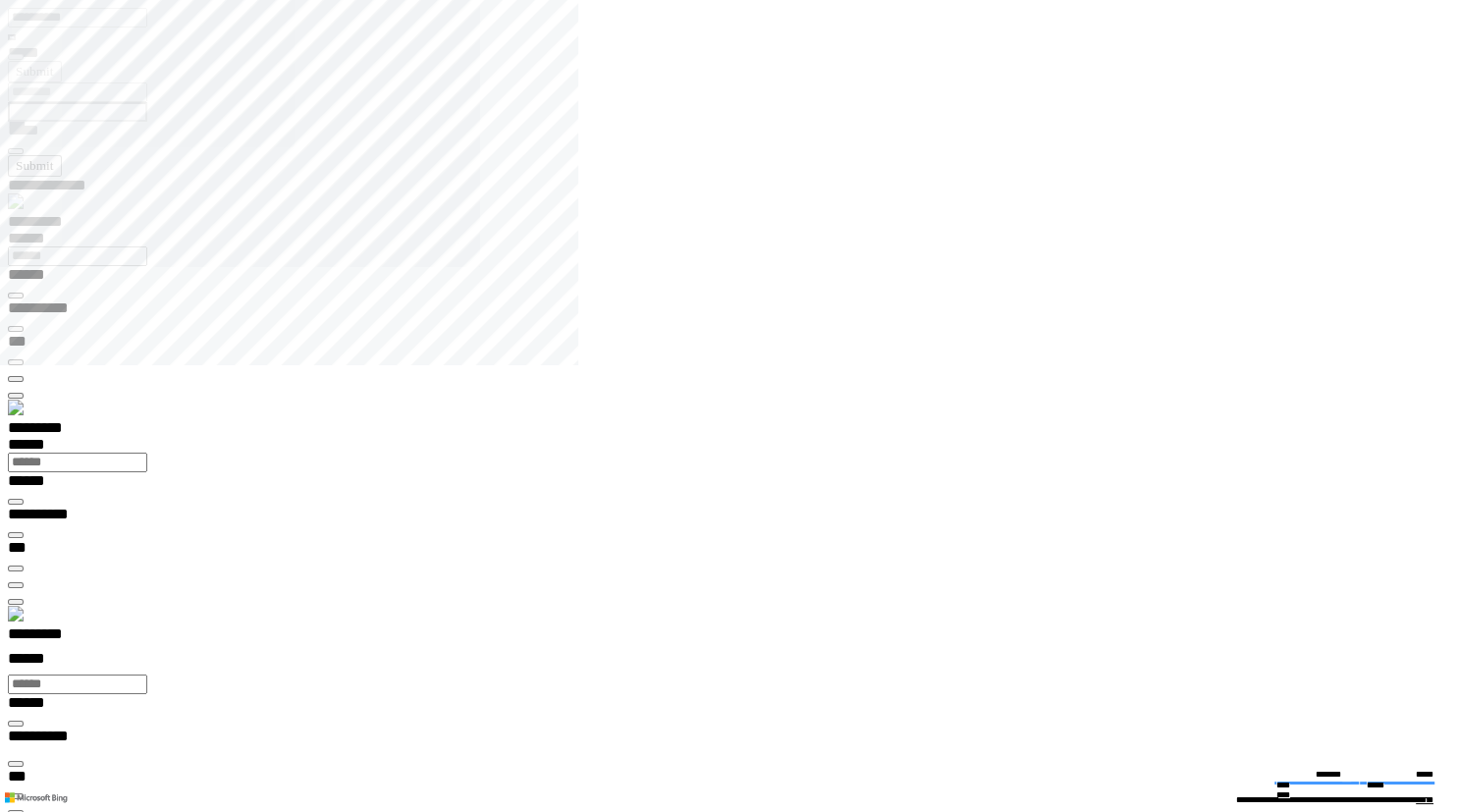 click on "**********" at bounding box center (69, 14170) 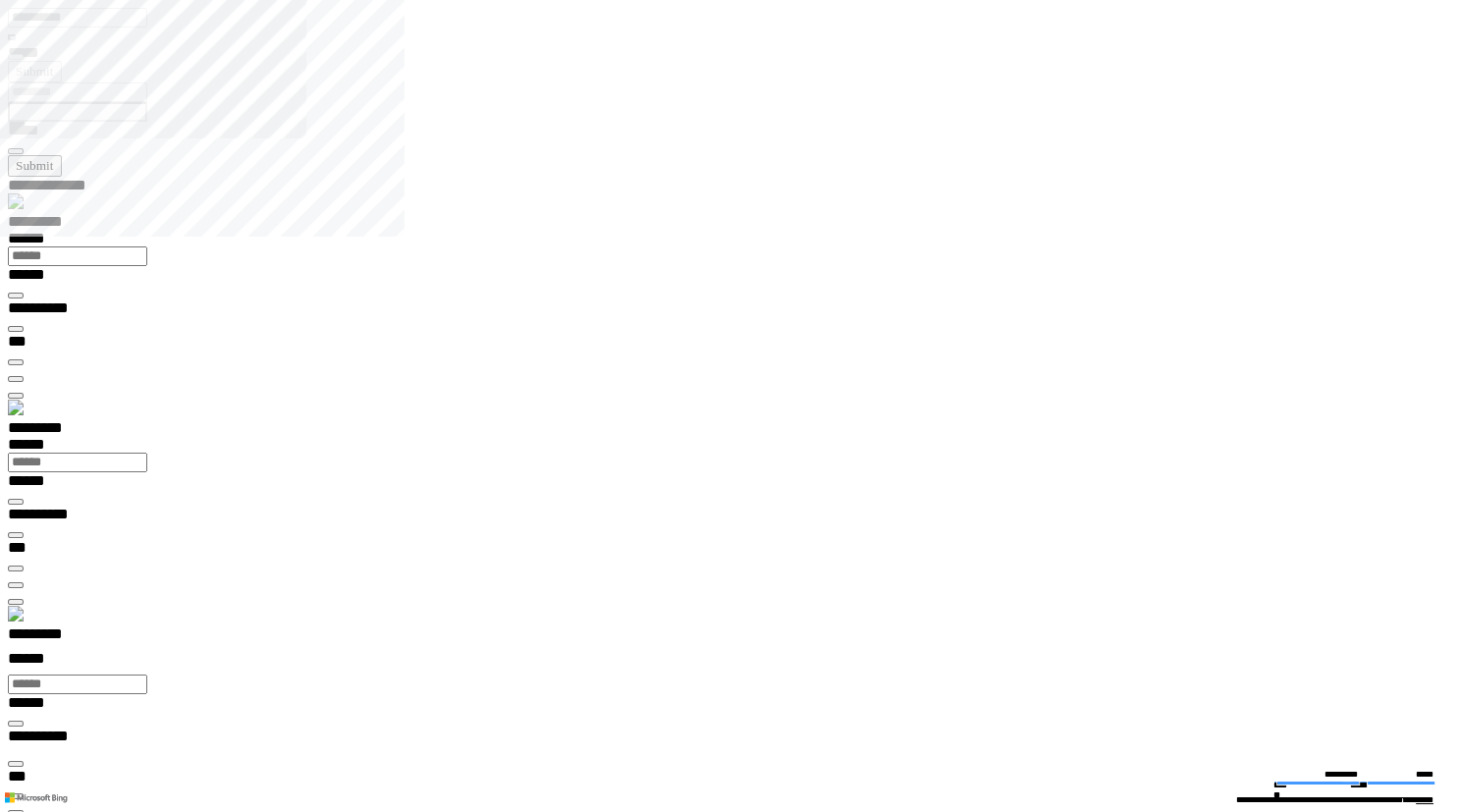 type on "**********" 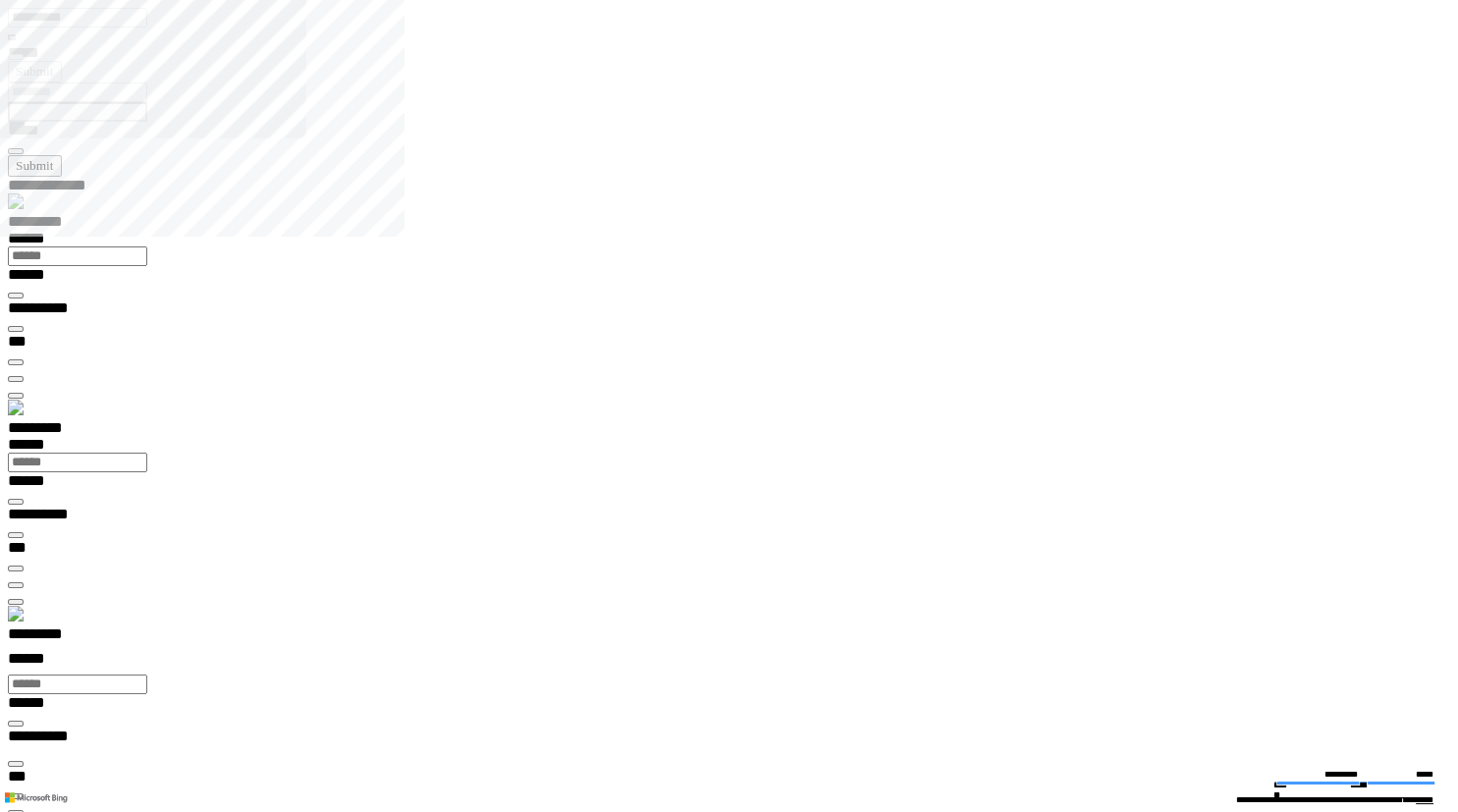 click on "**********" at bounding box center (38, 19485) 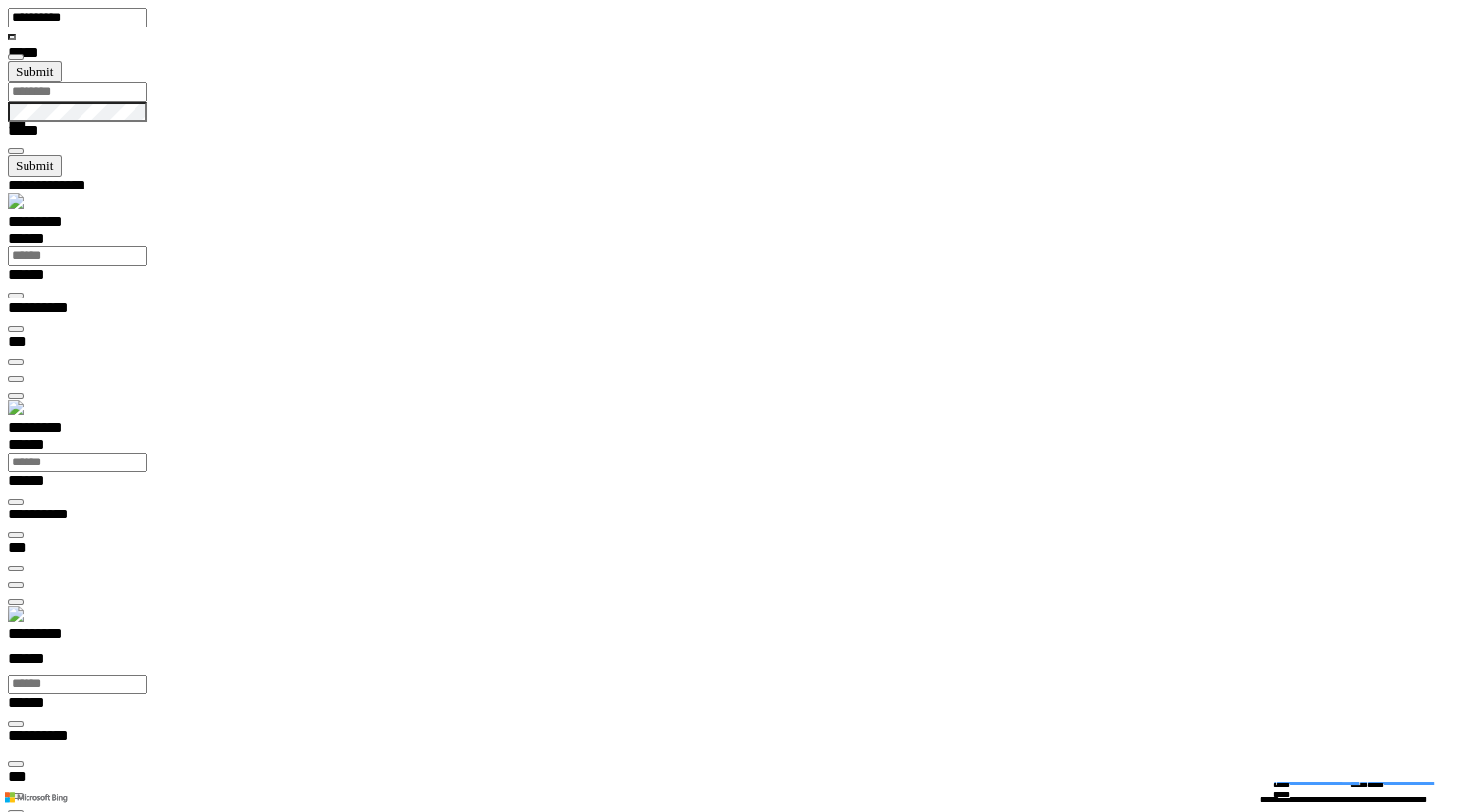 click at bounding box center [16, 14791] 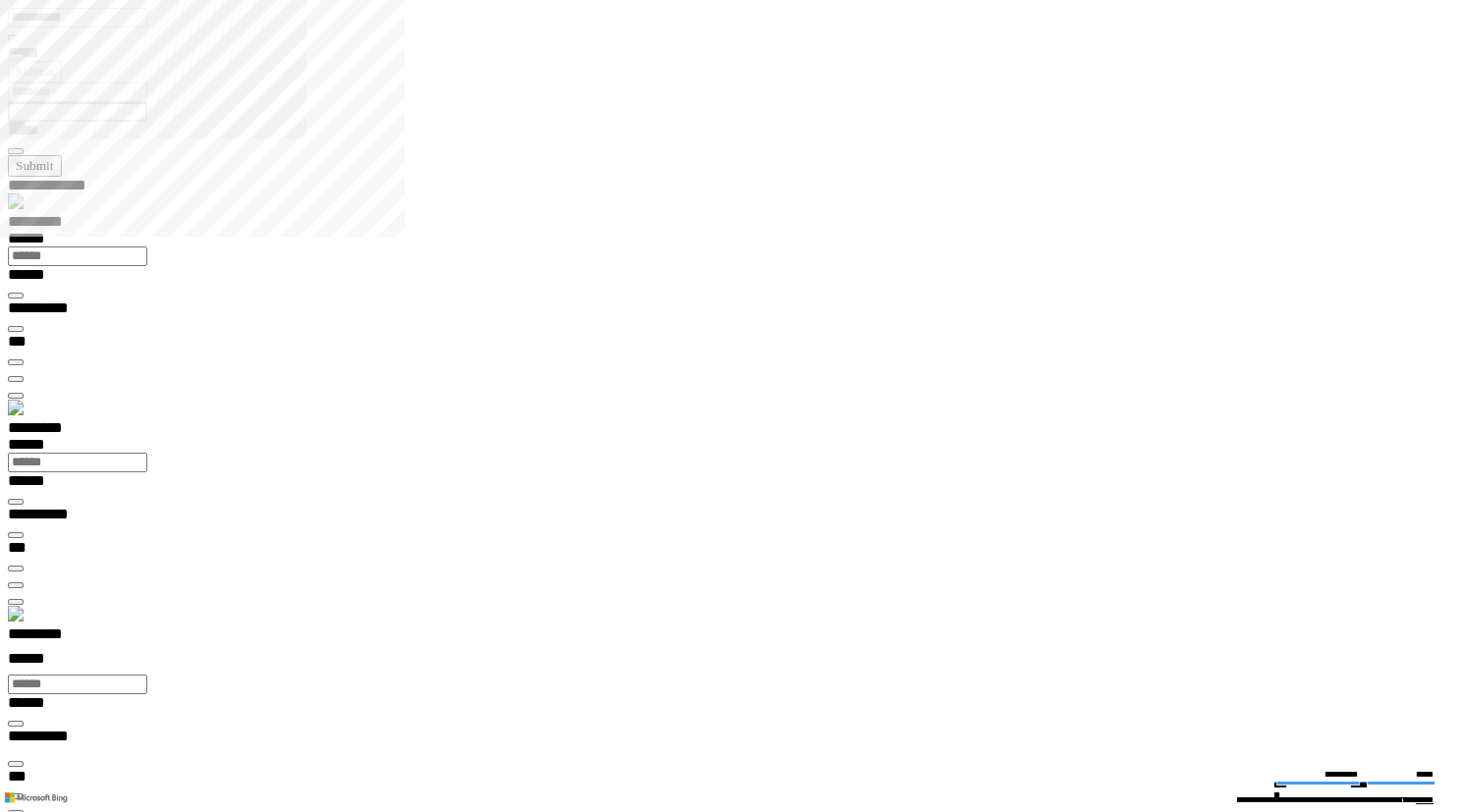 click at bounding box center (16, 14719) 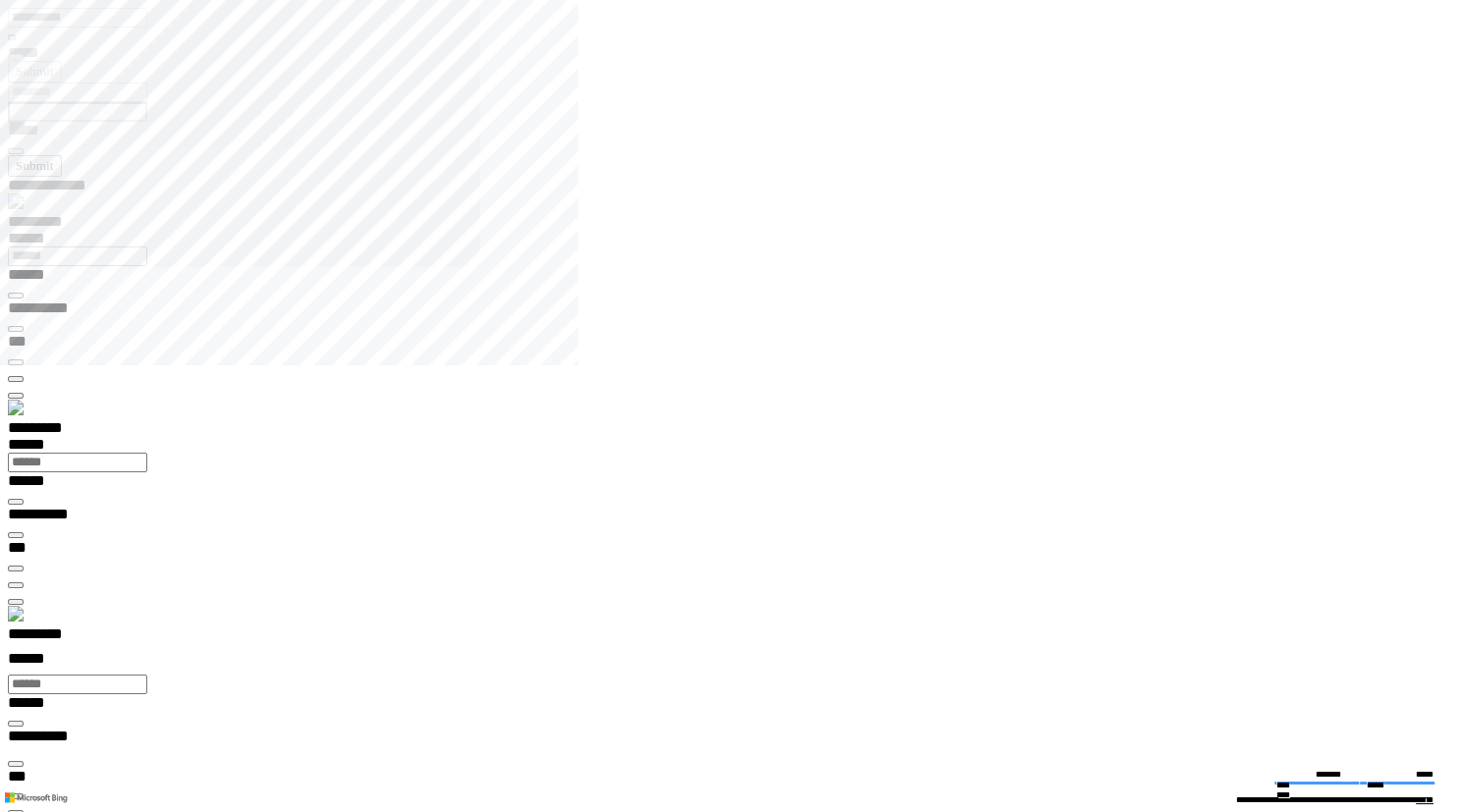 click on "**********" at bounding box center [736, 13545] 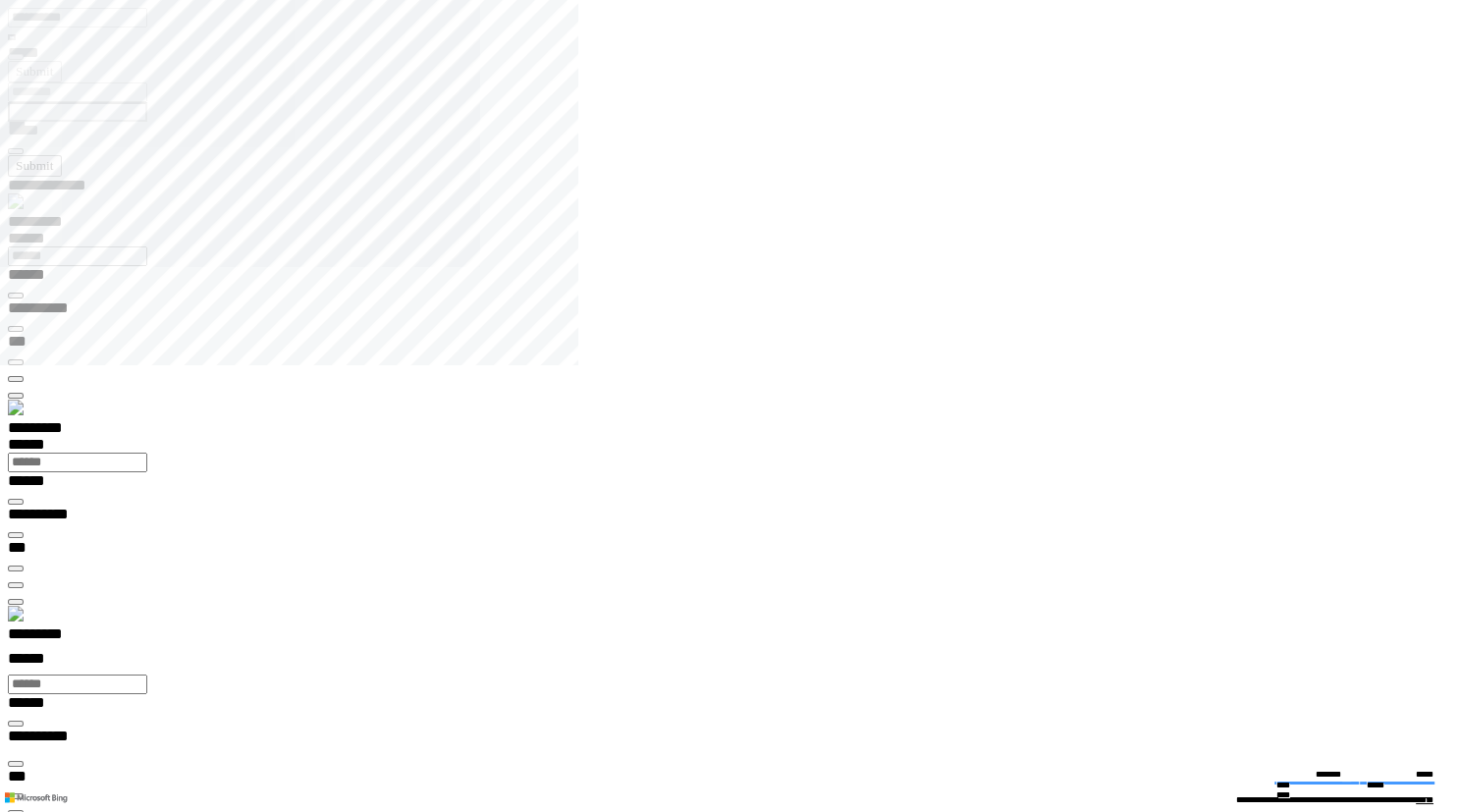 click at bounding box center (16, 13597) 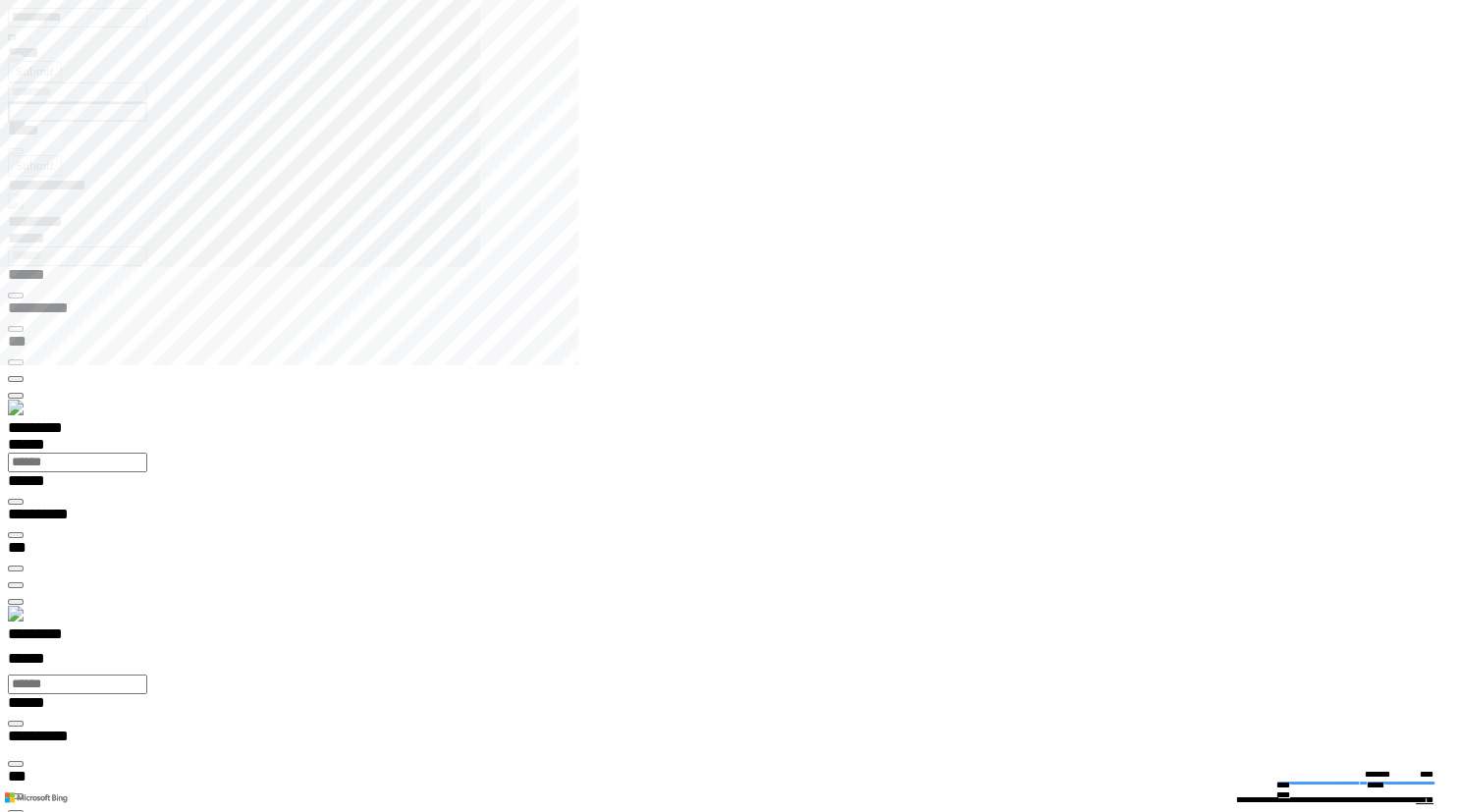 click on "**********" at bounding box center [442, 13753] 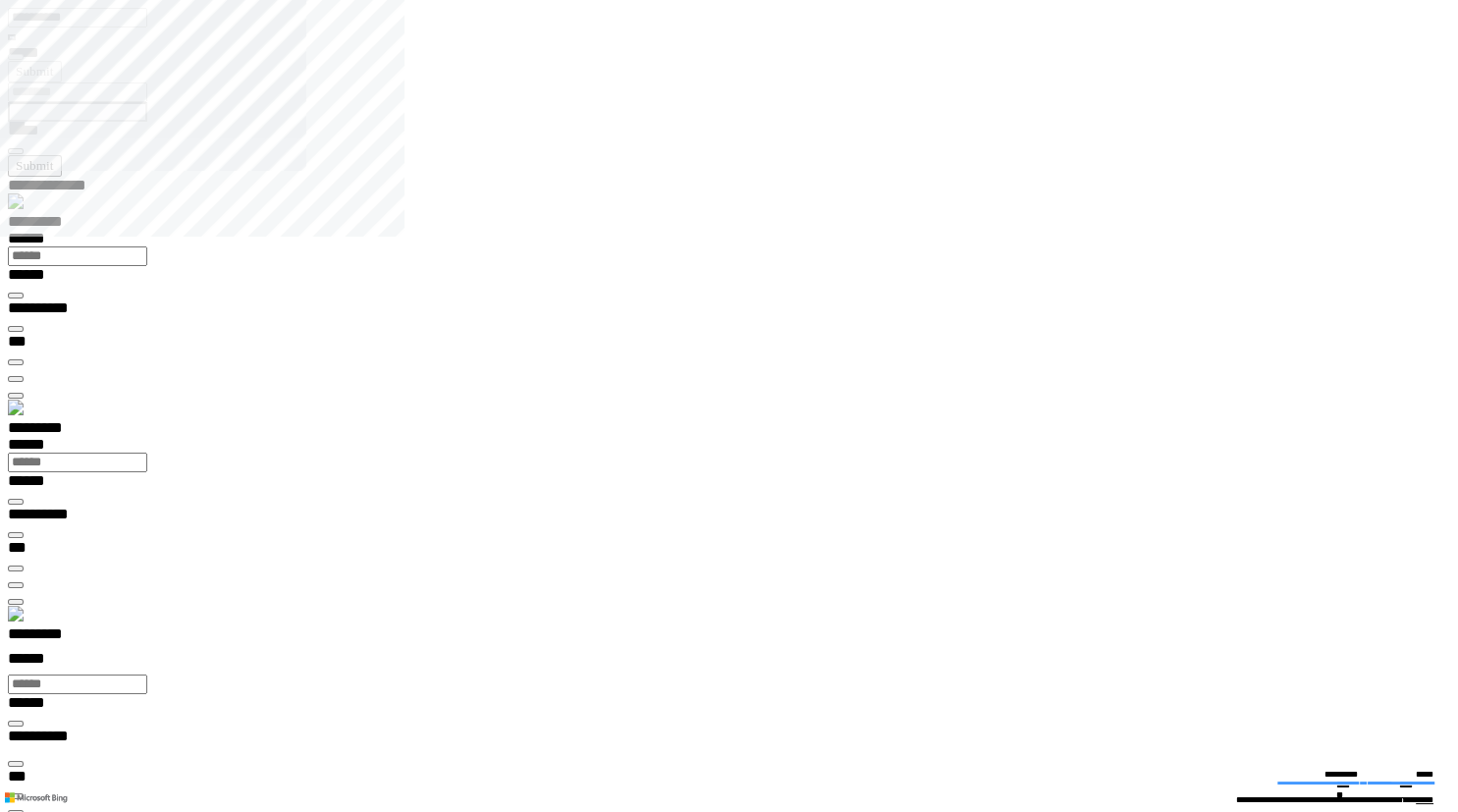type on "**********" 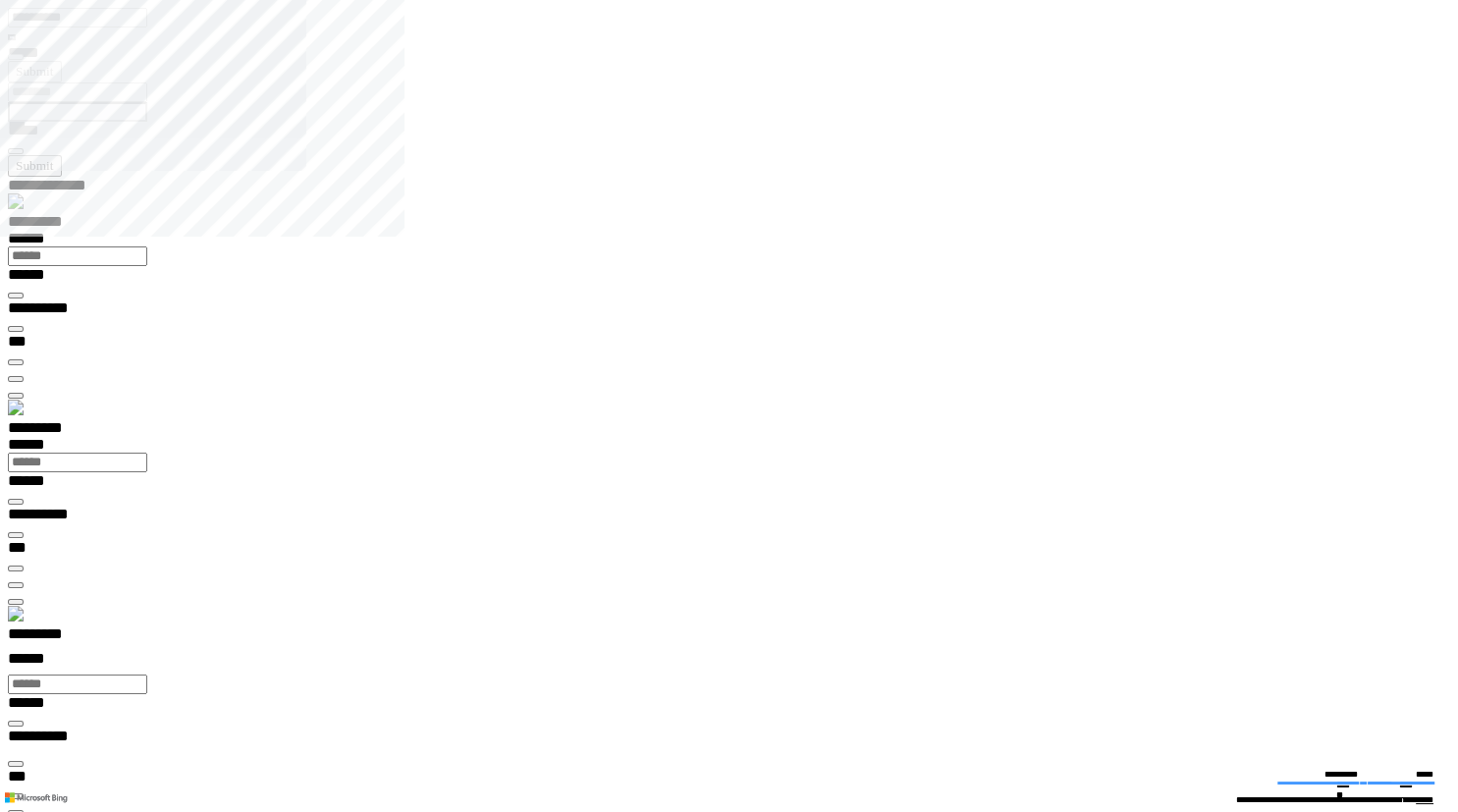 click at bounding box center (16, 14613) 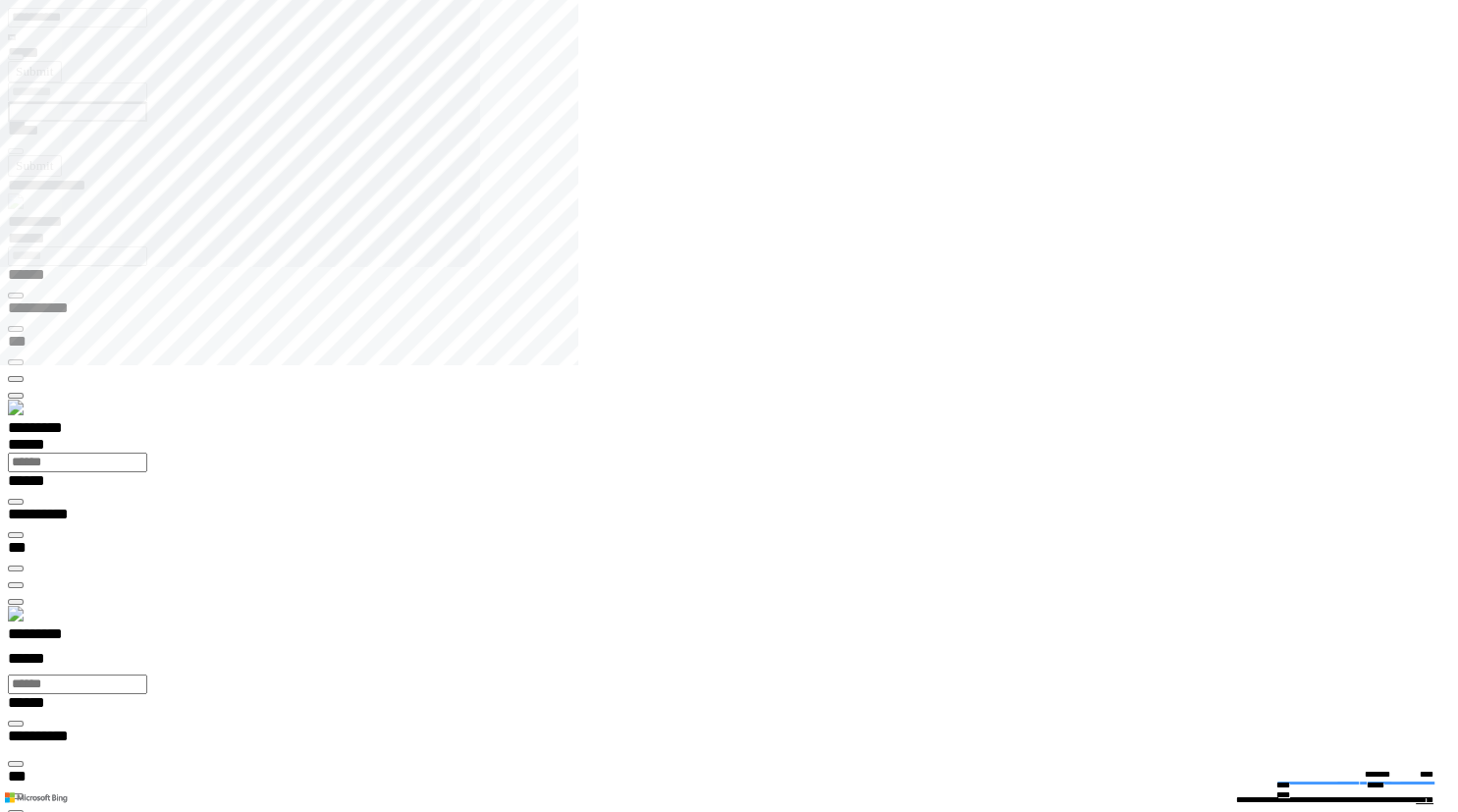 click at bounding box center (16, 13597) 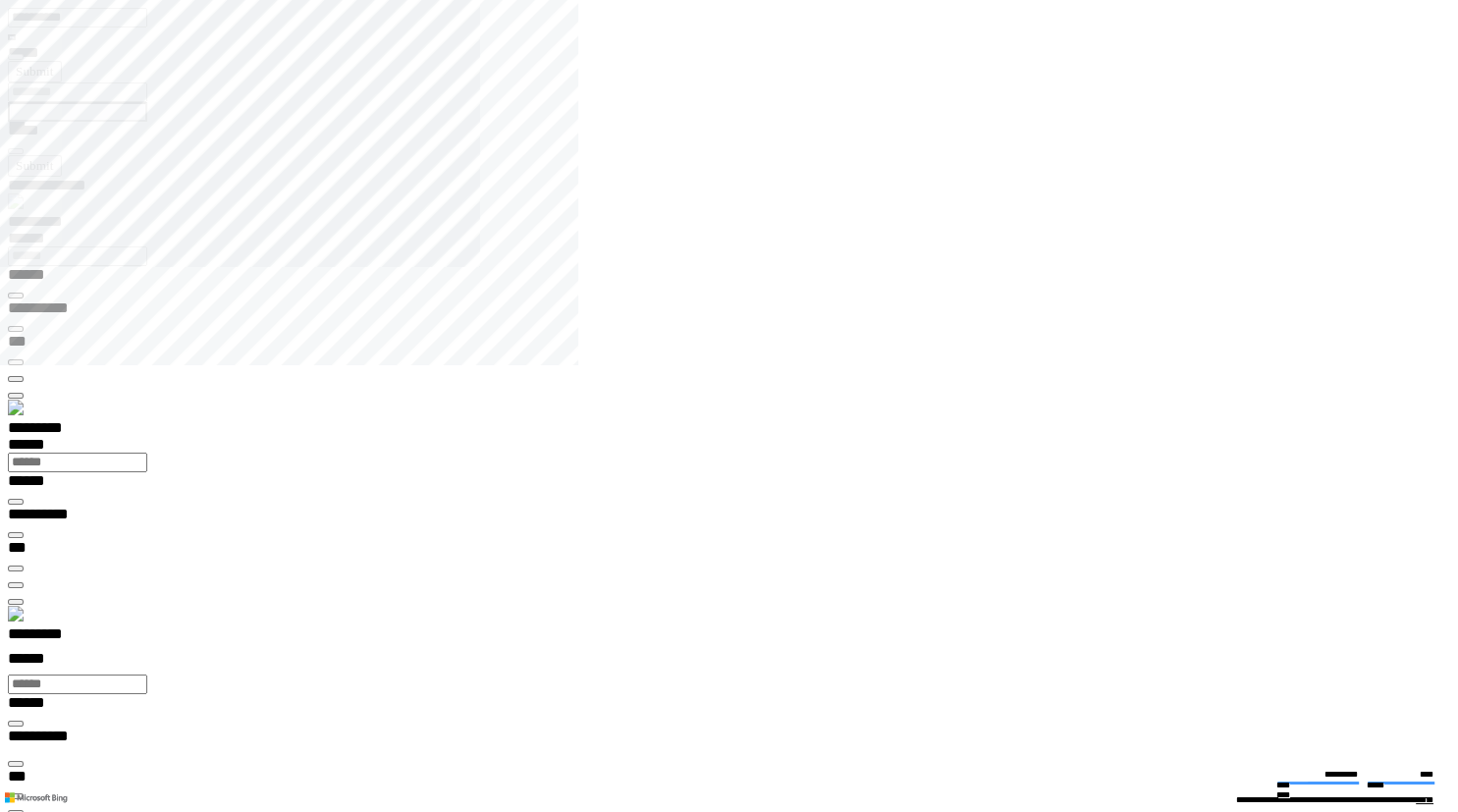 click at bounding box center (736, 13524) 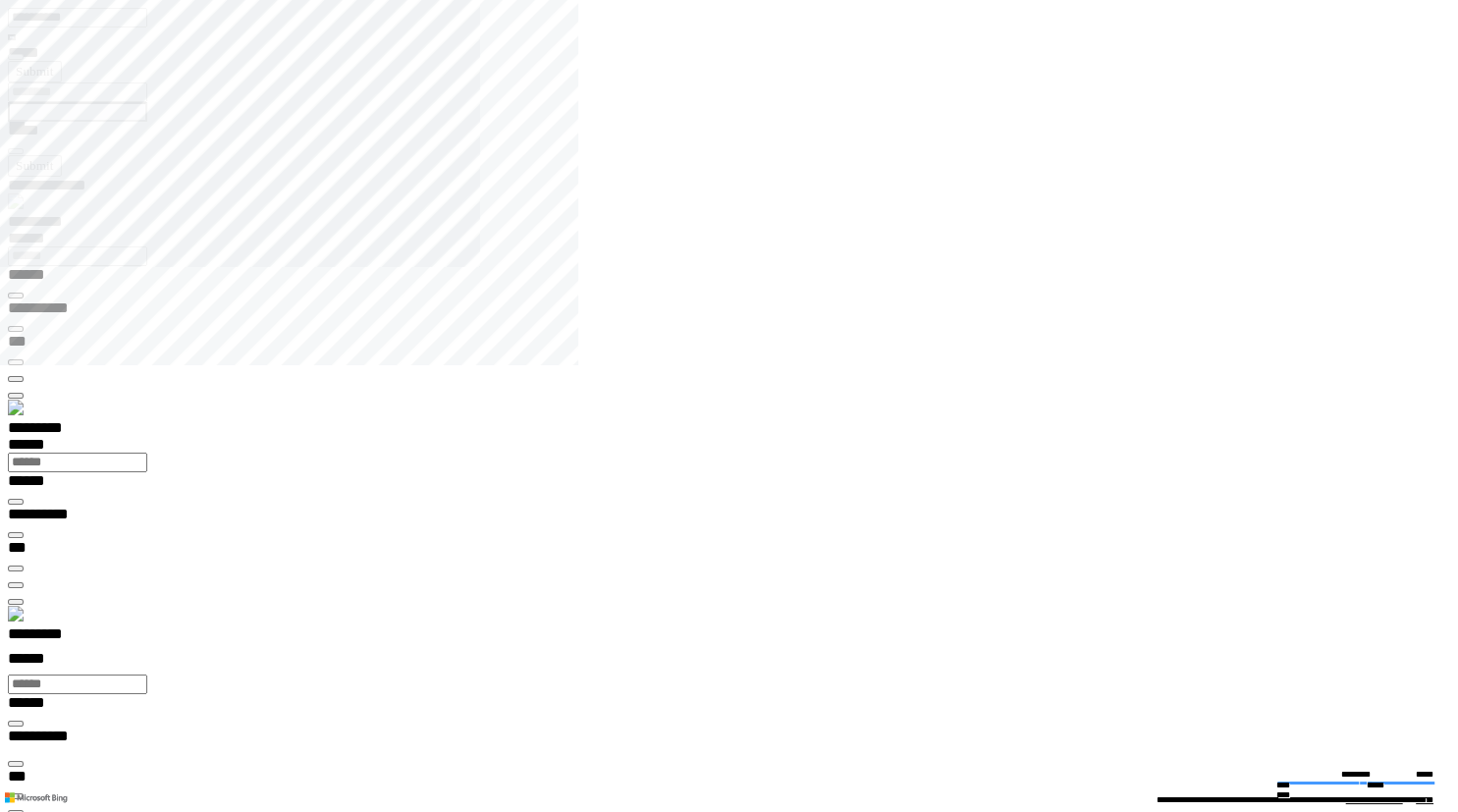 click at bounding box center (16, 13597) 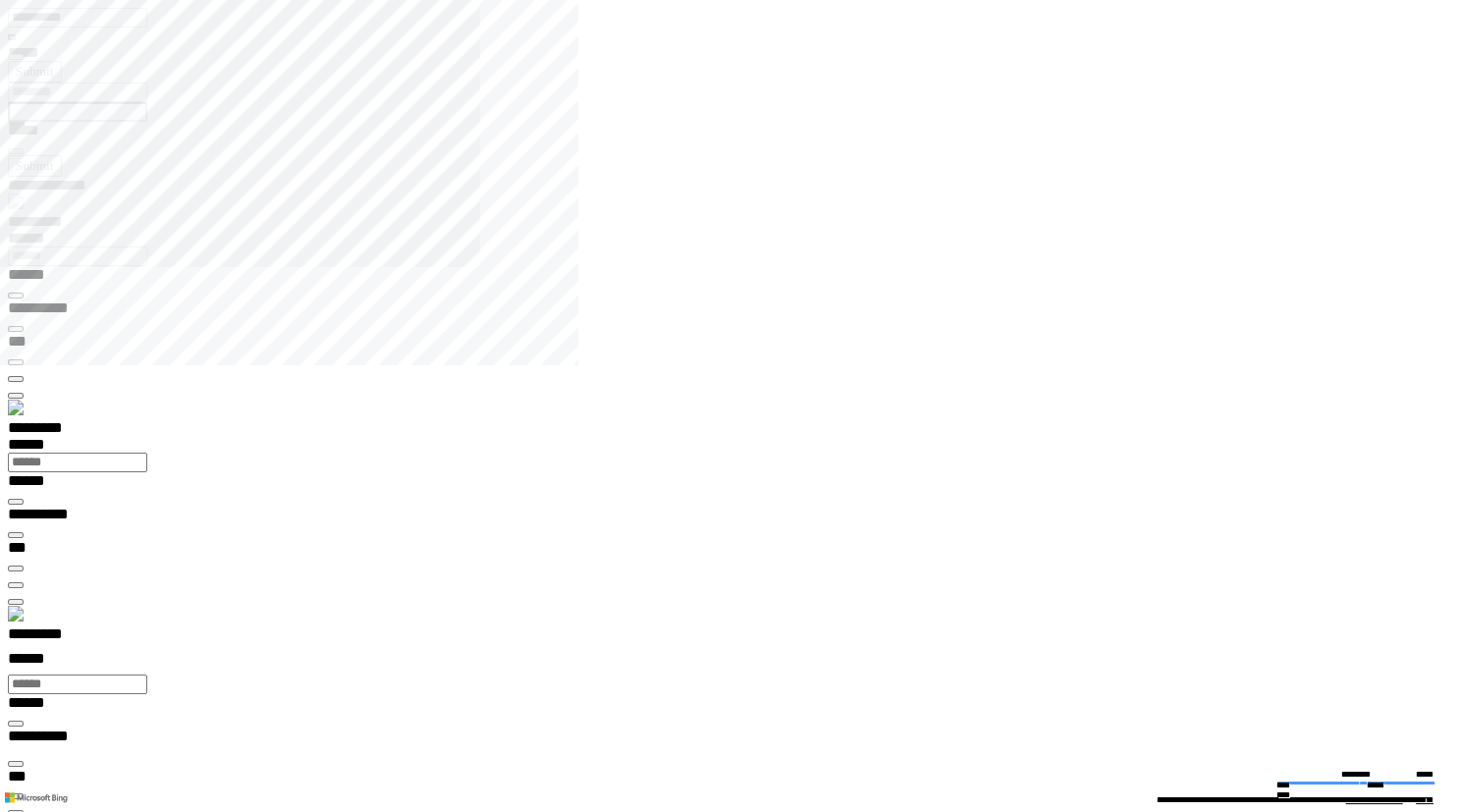 click at bounding box center [16, 13597] 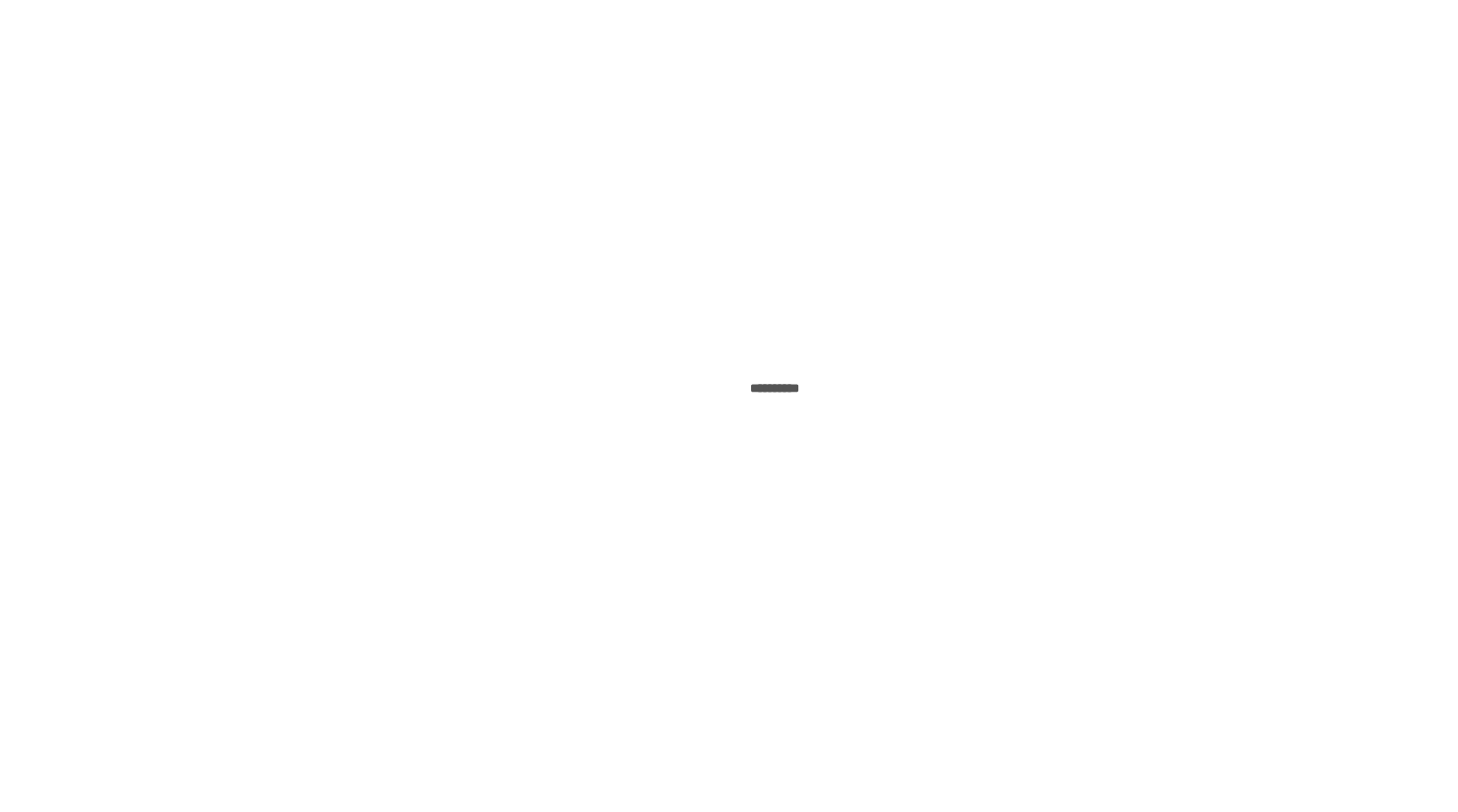 scroll, scrollTop: 0, scrollLeft: 0, axis: both 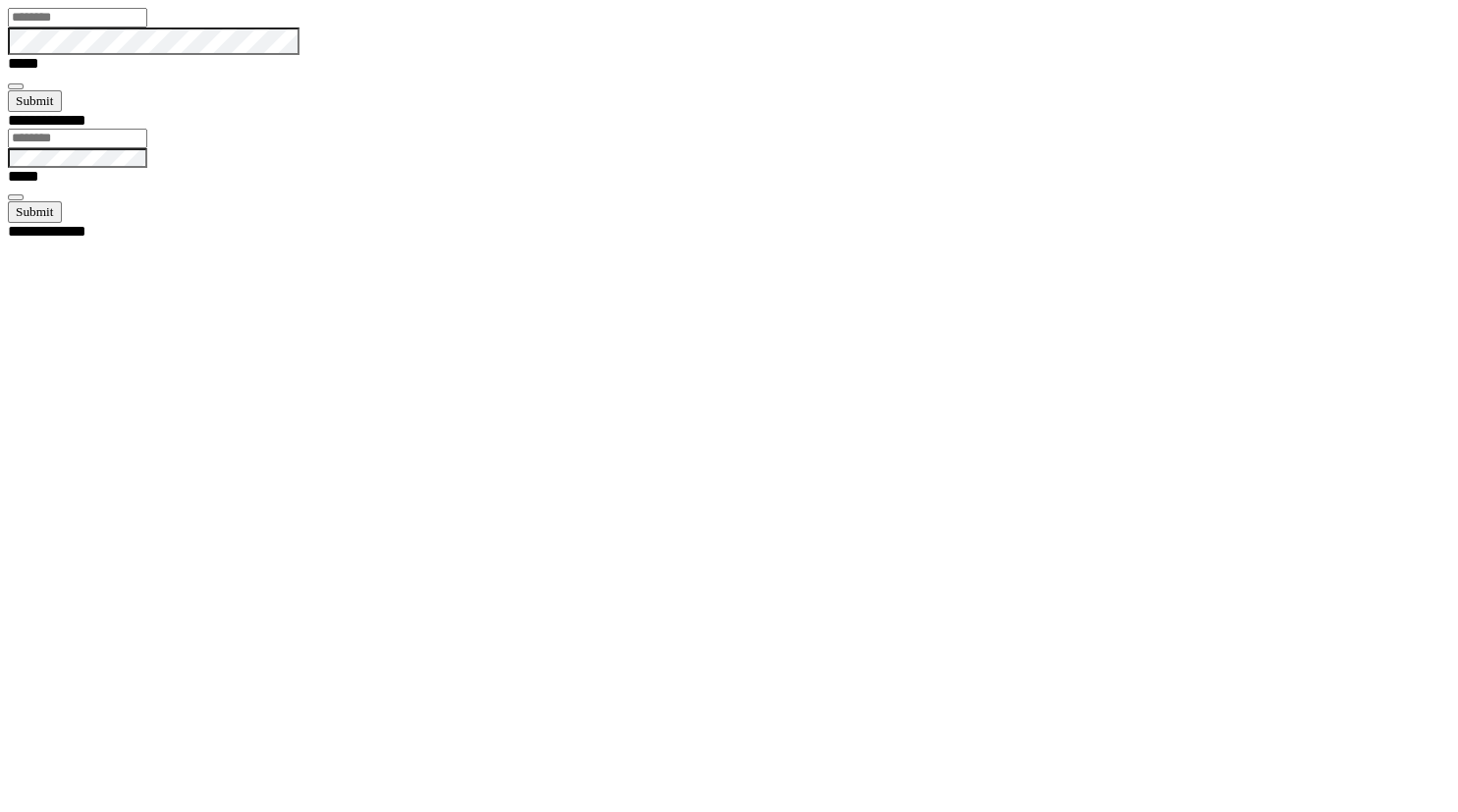 click at bounding box center (78, 18) 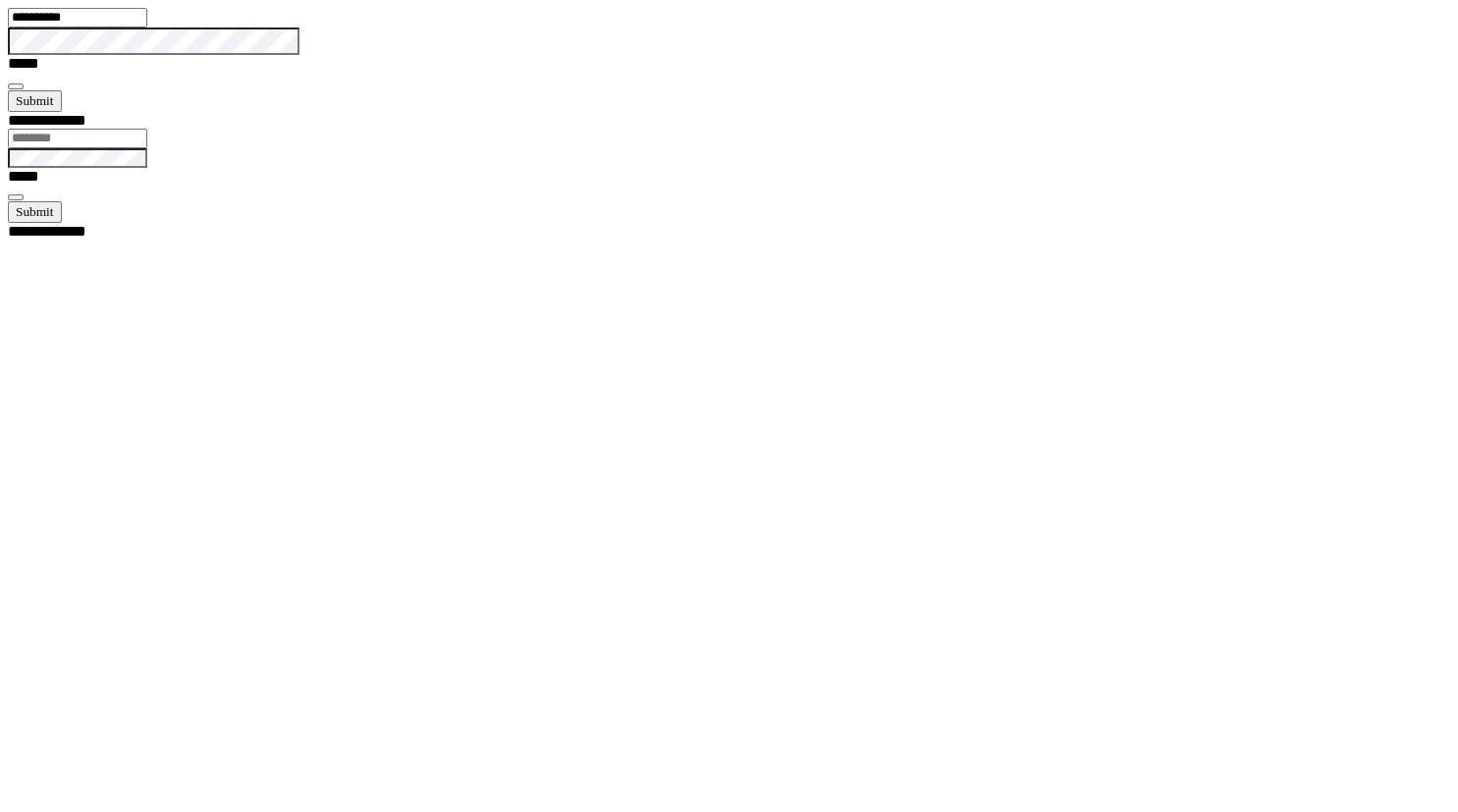 type on "**********" 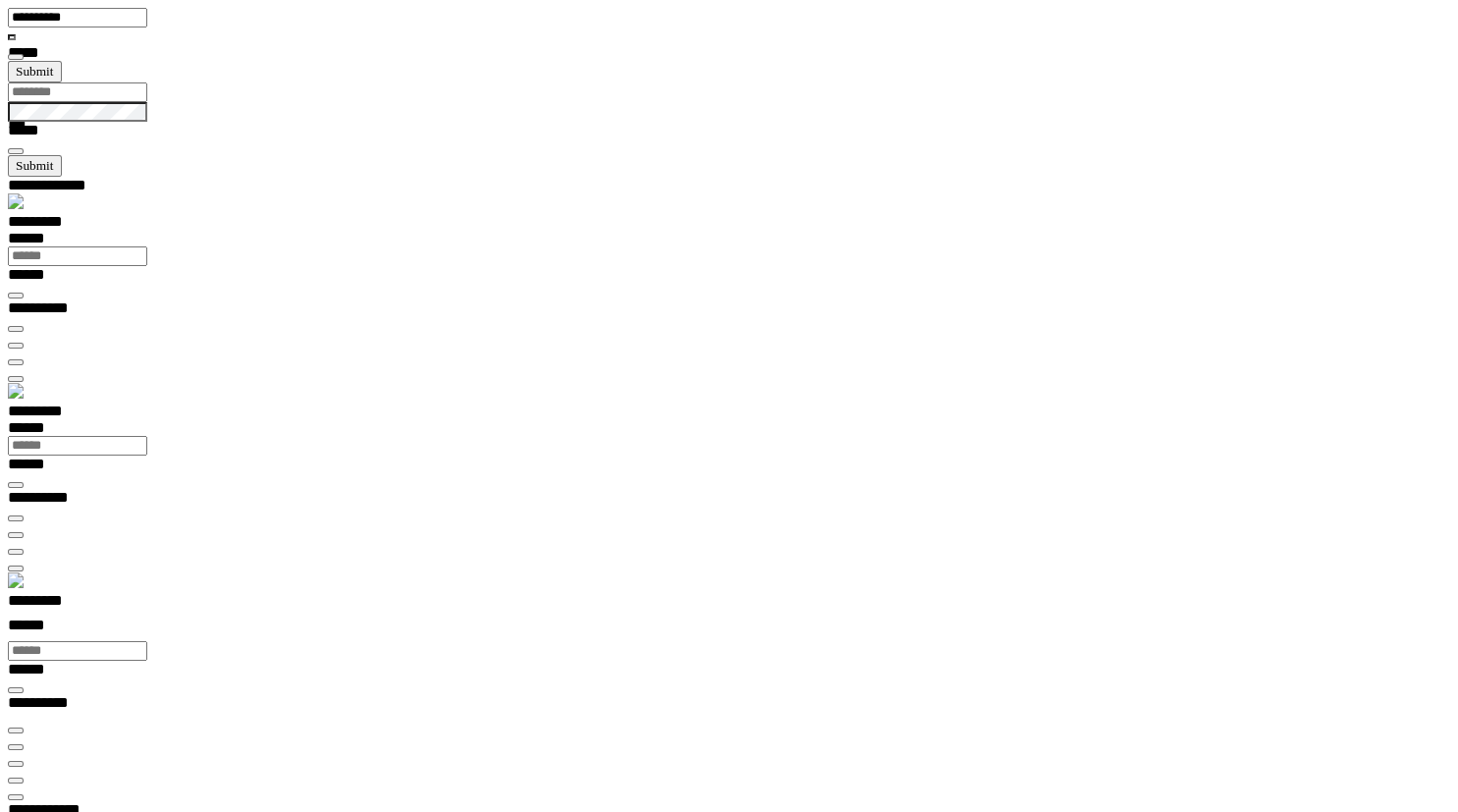 click on "*********" at bounding box center (56, 604) 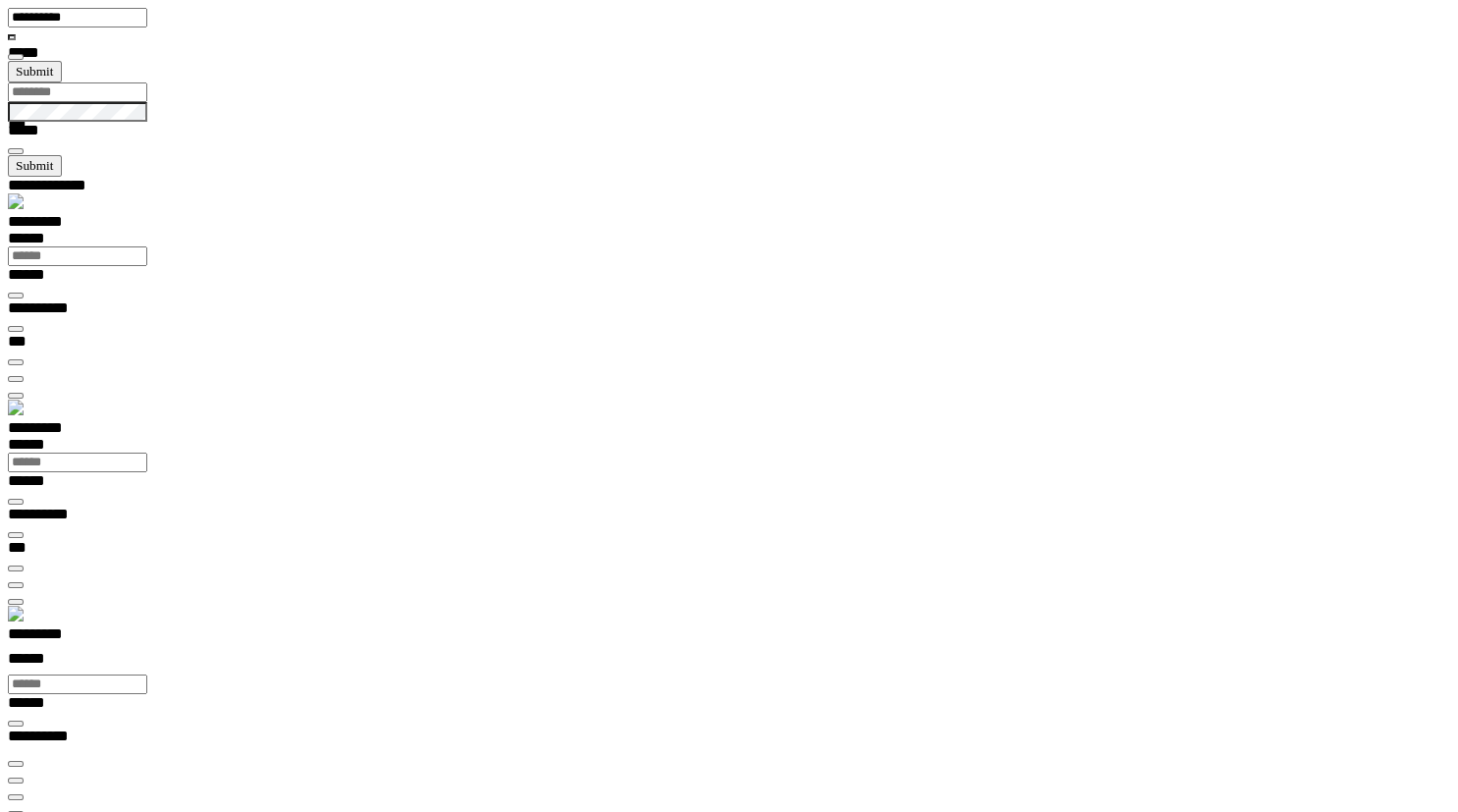 scroll, scrollTop: 97476, scrollLeft: 97985, axis: both 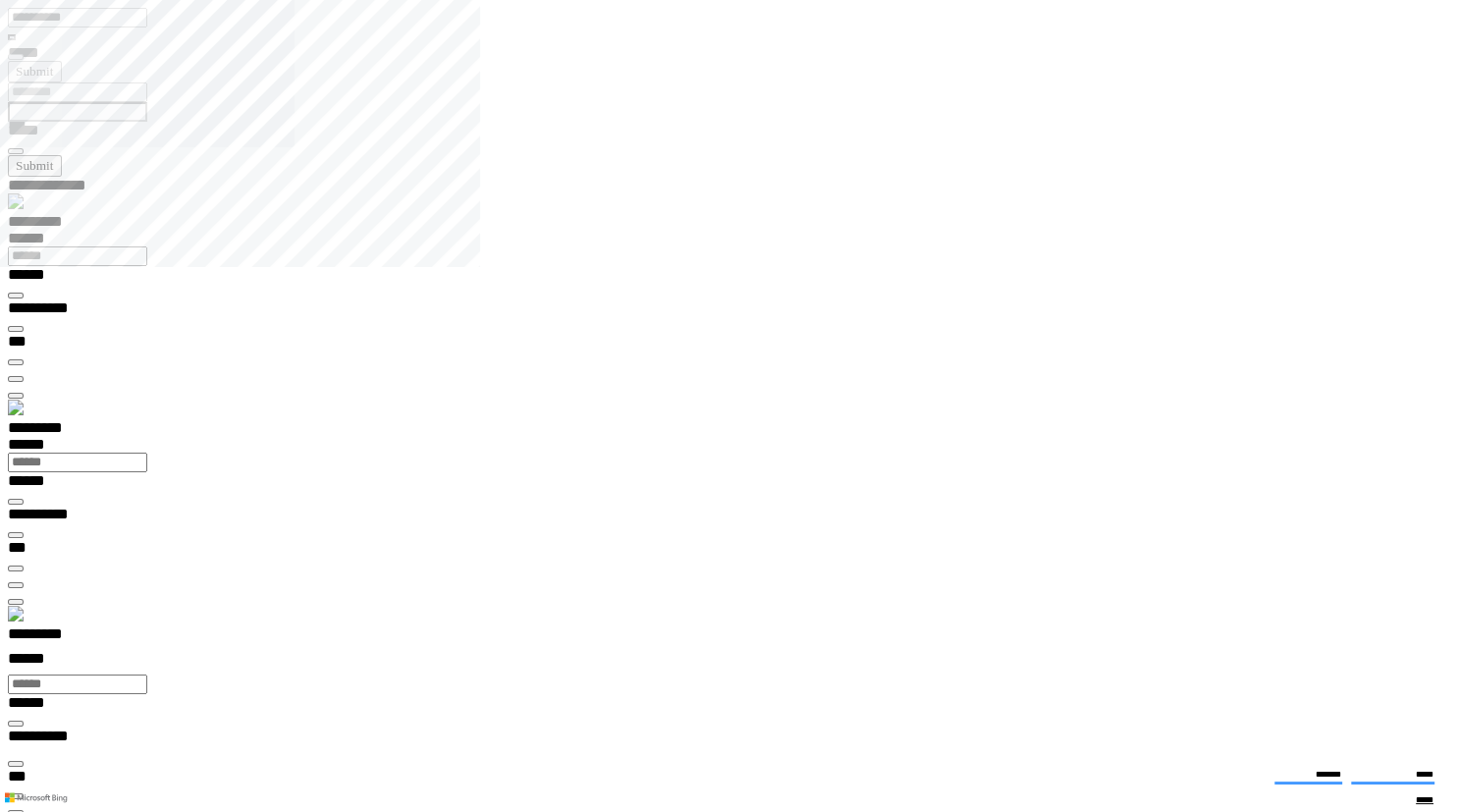 click on "**********" at bounding box center (69, 13899) 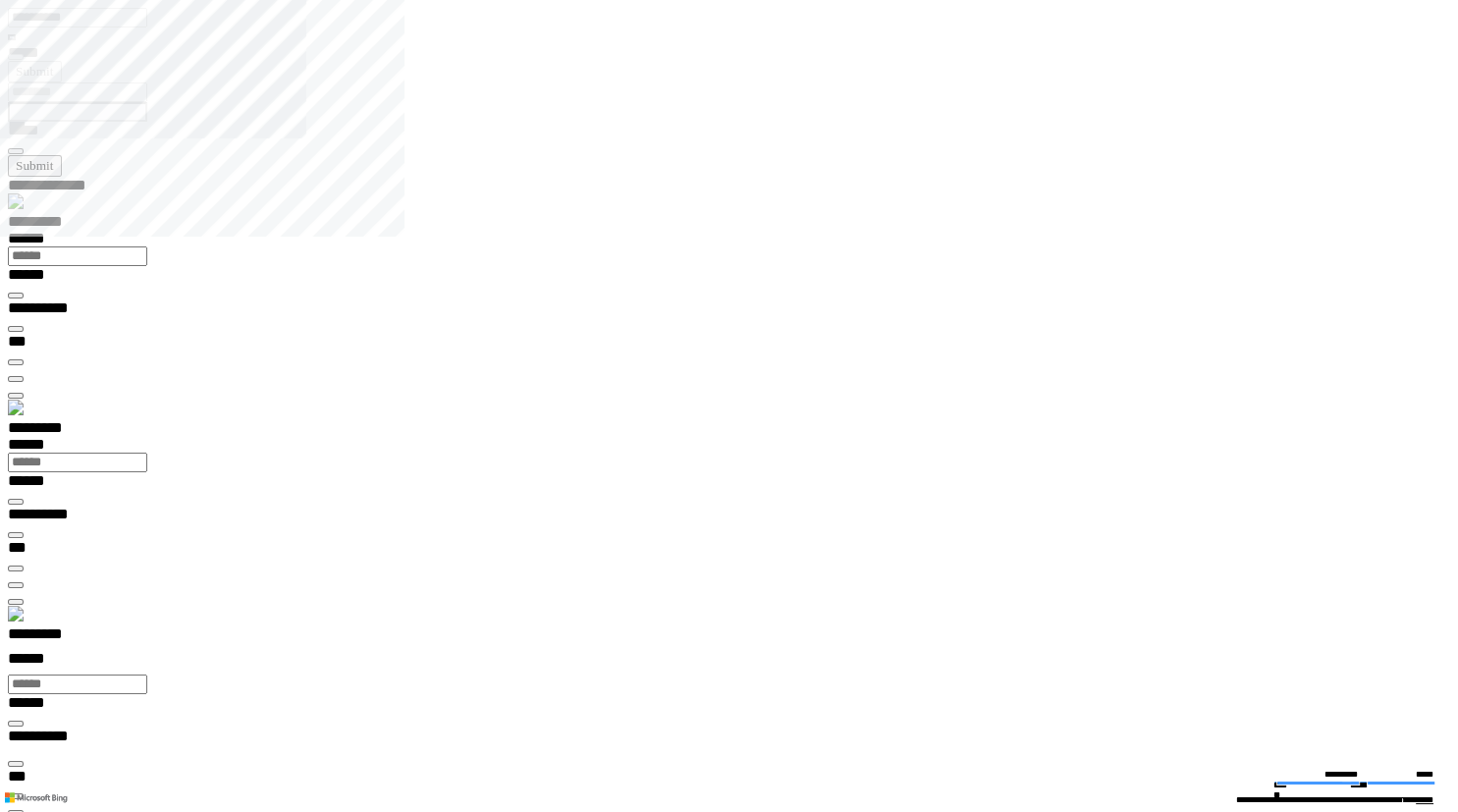 type on "**********" 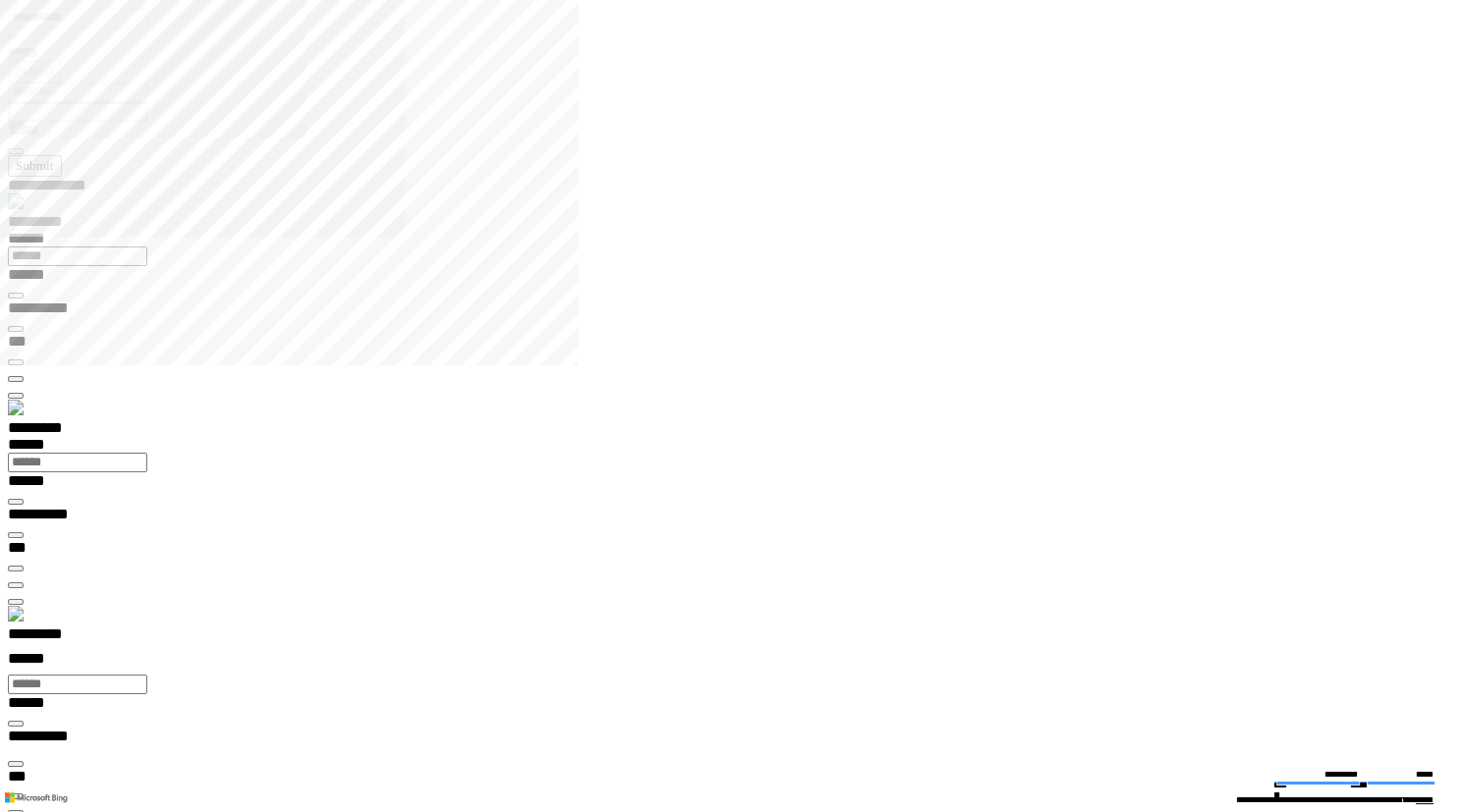 scroll, scrollTop: 279, scrollLeft: 0, axis: vertical 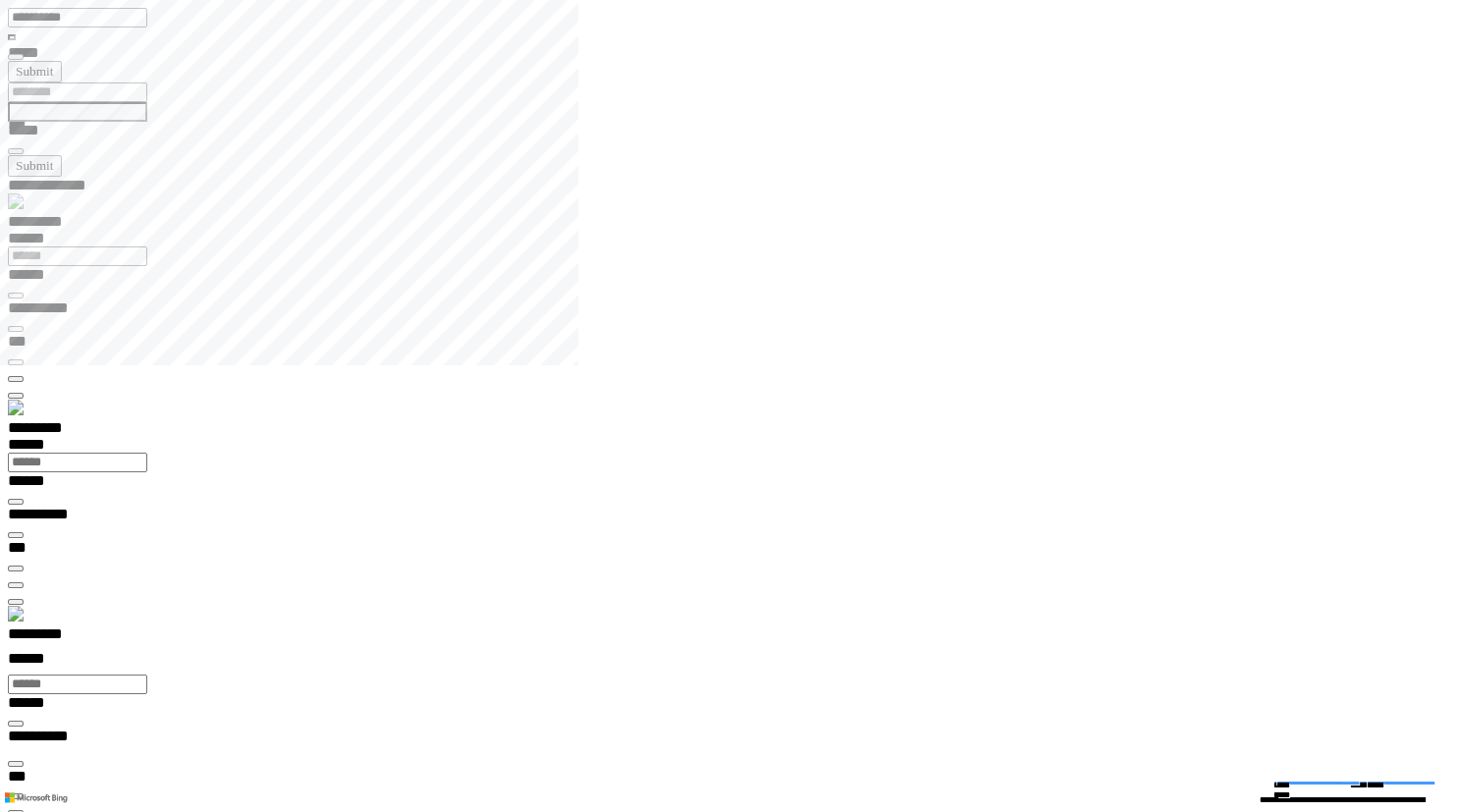 drag, startPoint x: 1310, startPoint y: 597, endPoint x: 1318, endPoint y: 644, distance: 47.676 